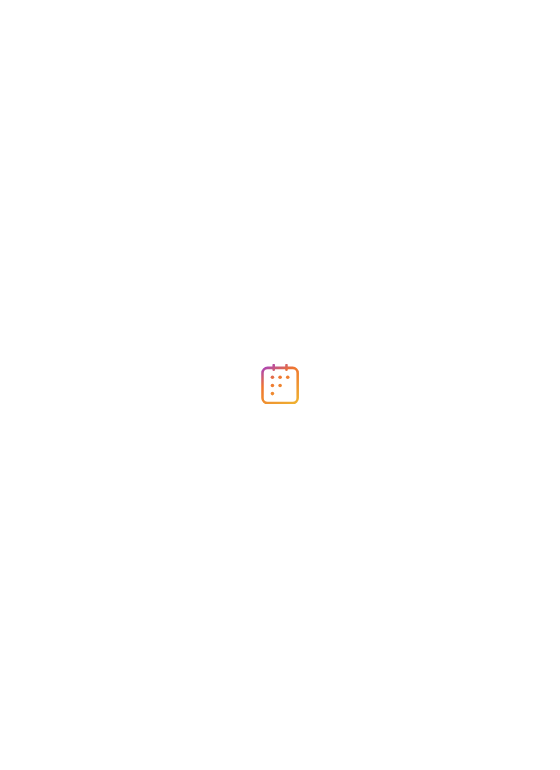 scroll, scrollTop: 0, scrollLeft: 0, axis: both 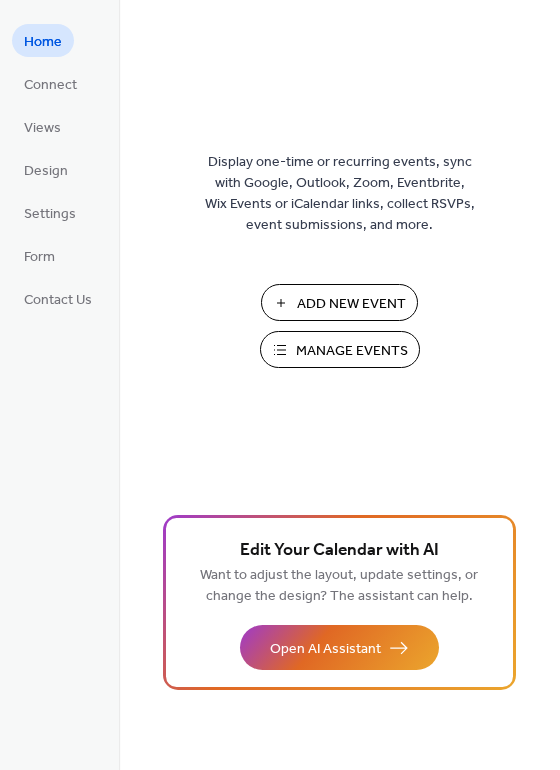 click on "Add New Event" at bounding box center (351, 304) 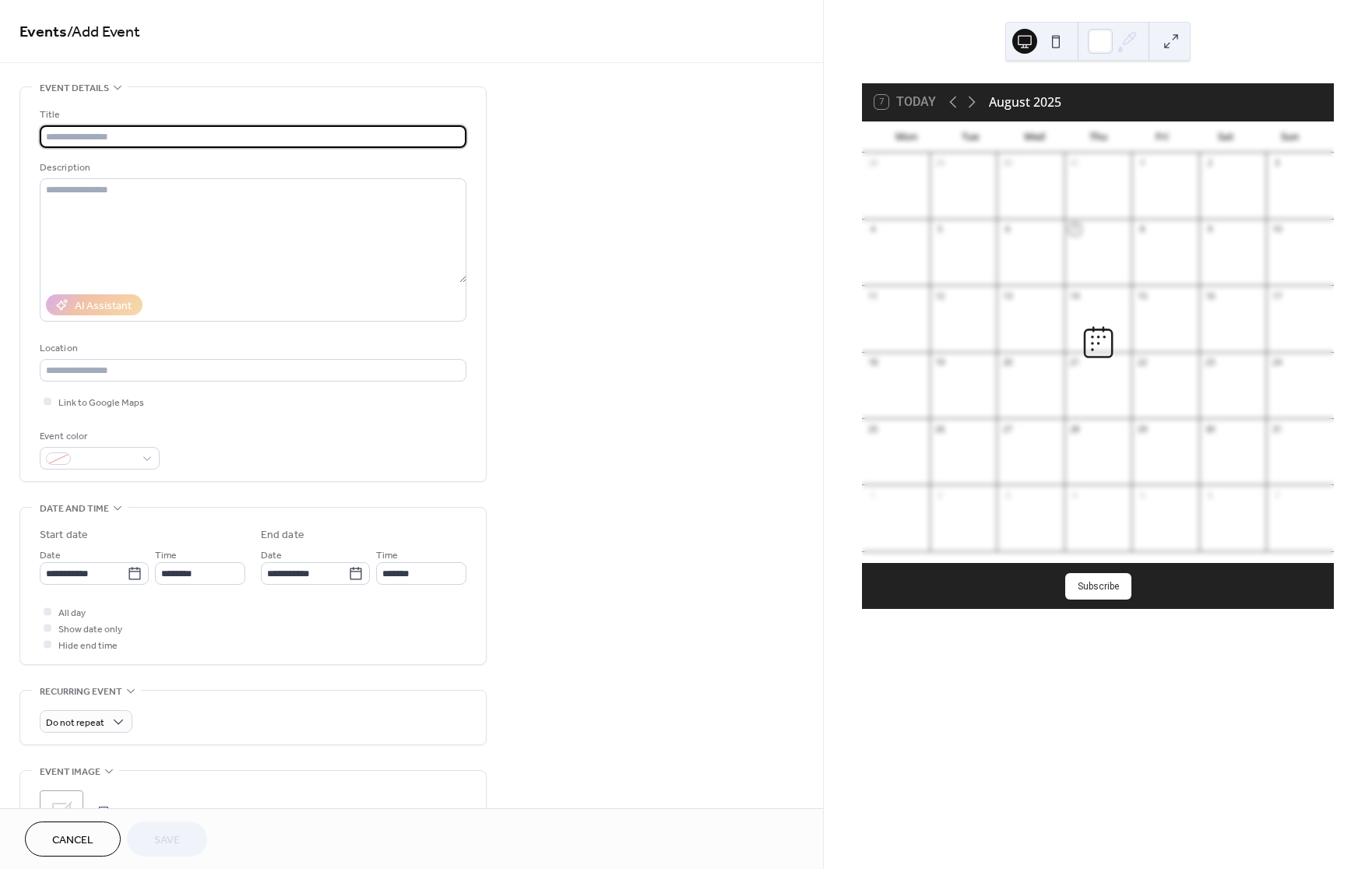 scroll, scrollTop: 0, scrollLeft: 0, axis: both 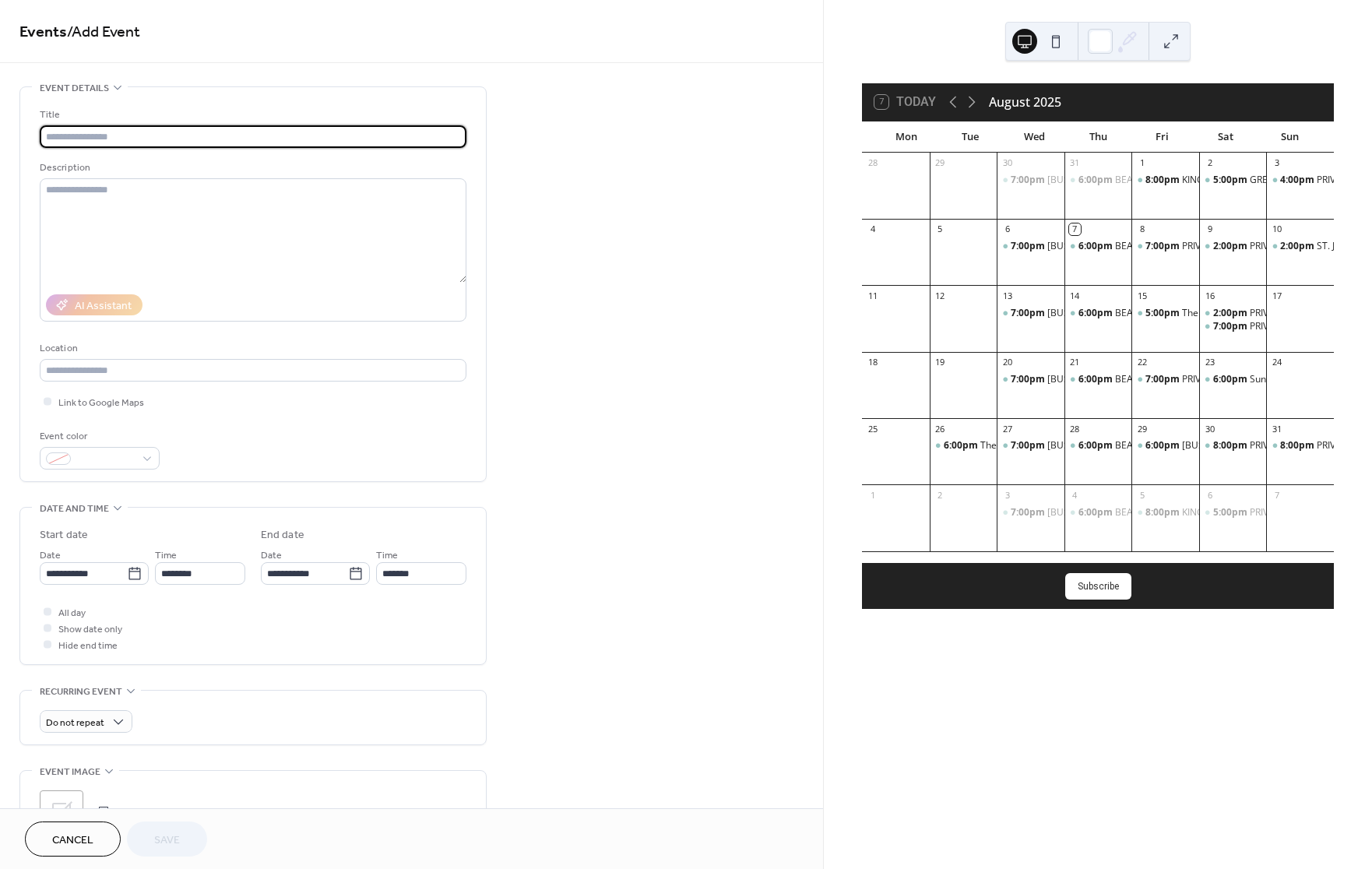 click at bounding box center (253, 136) 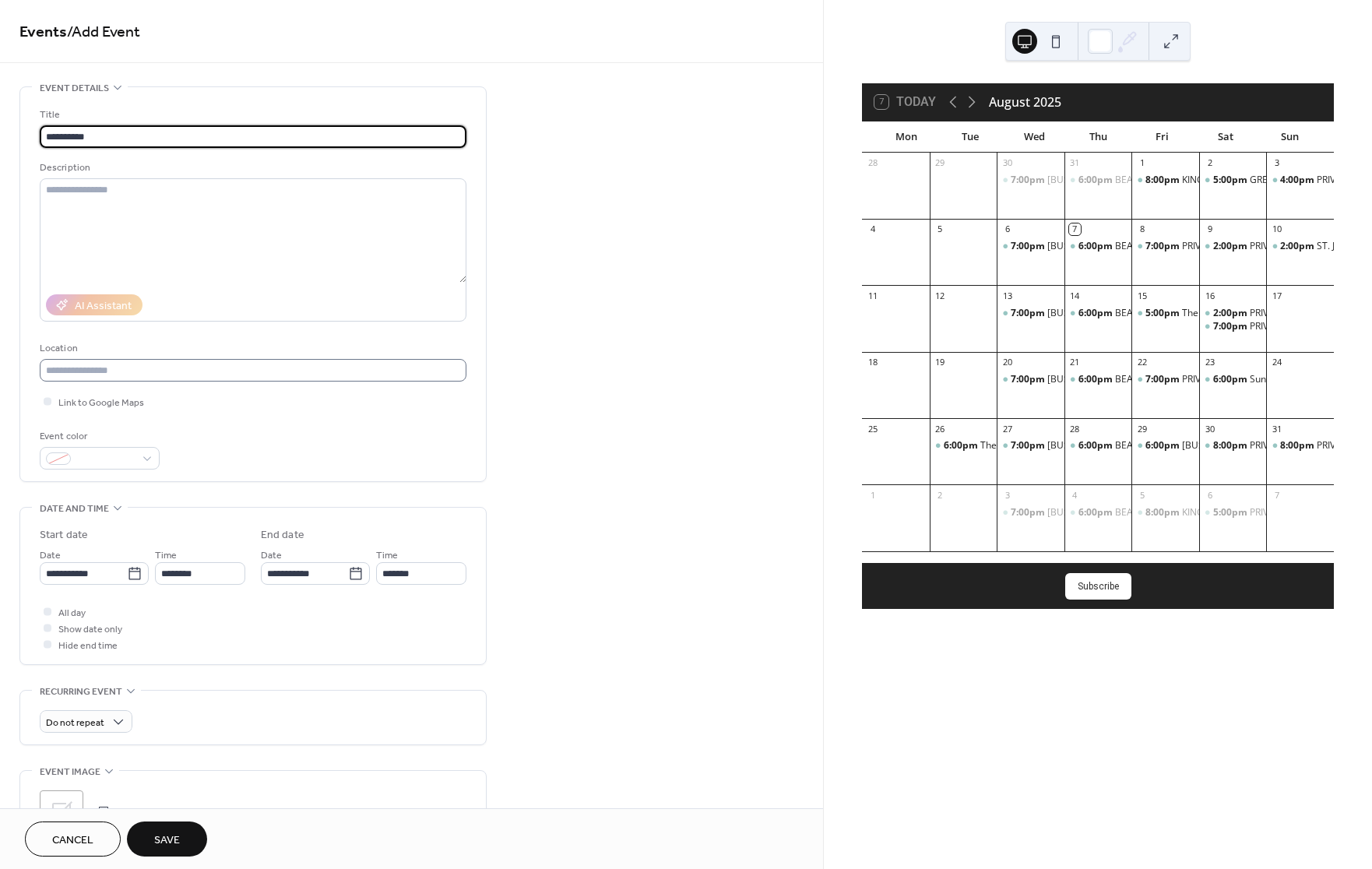 type on "**********" 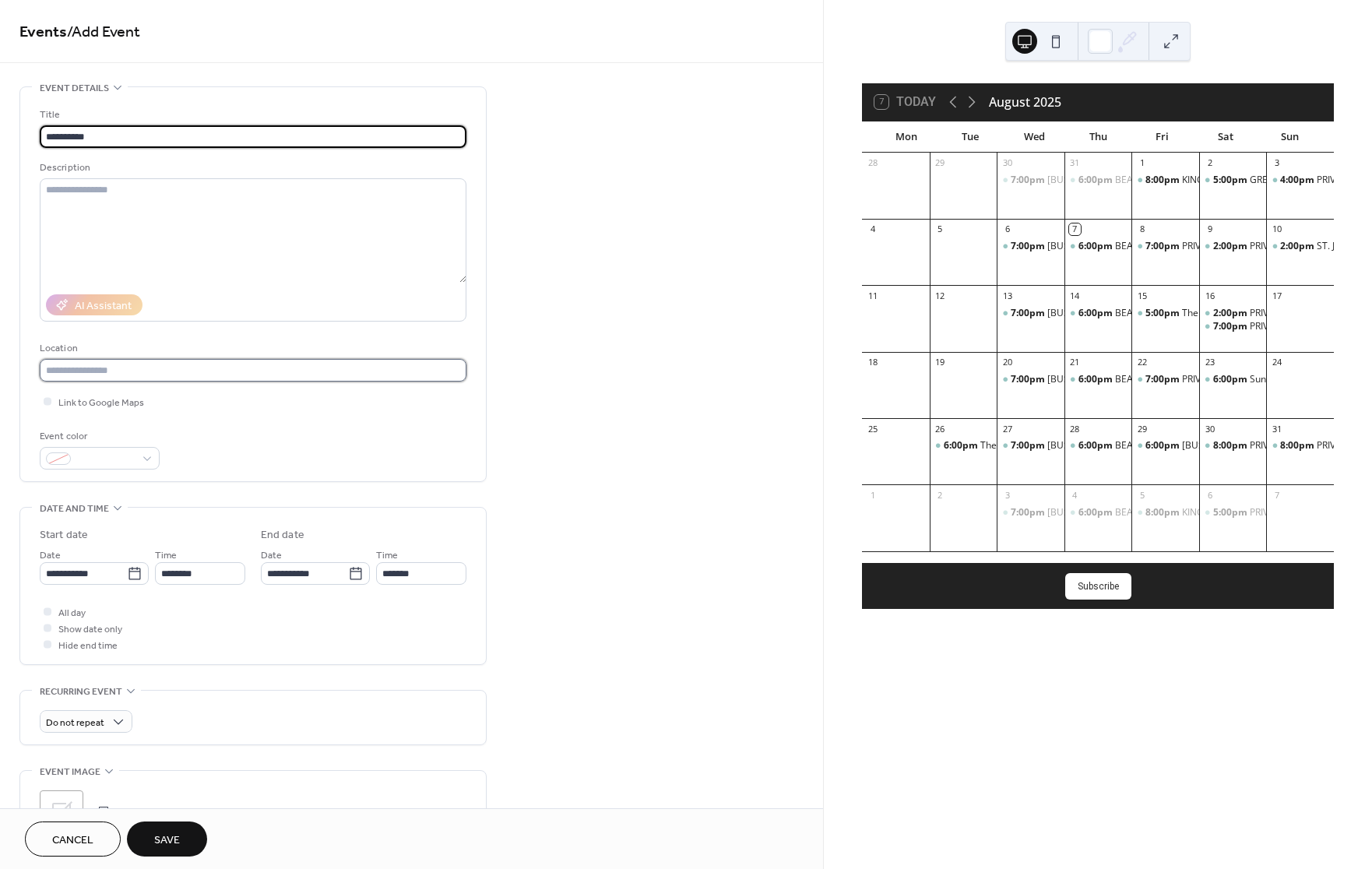 click at bounding box center (253, 370) 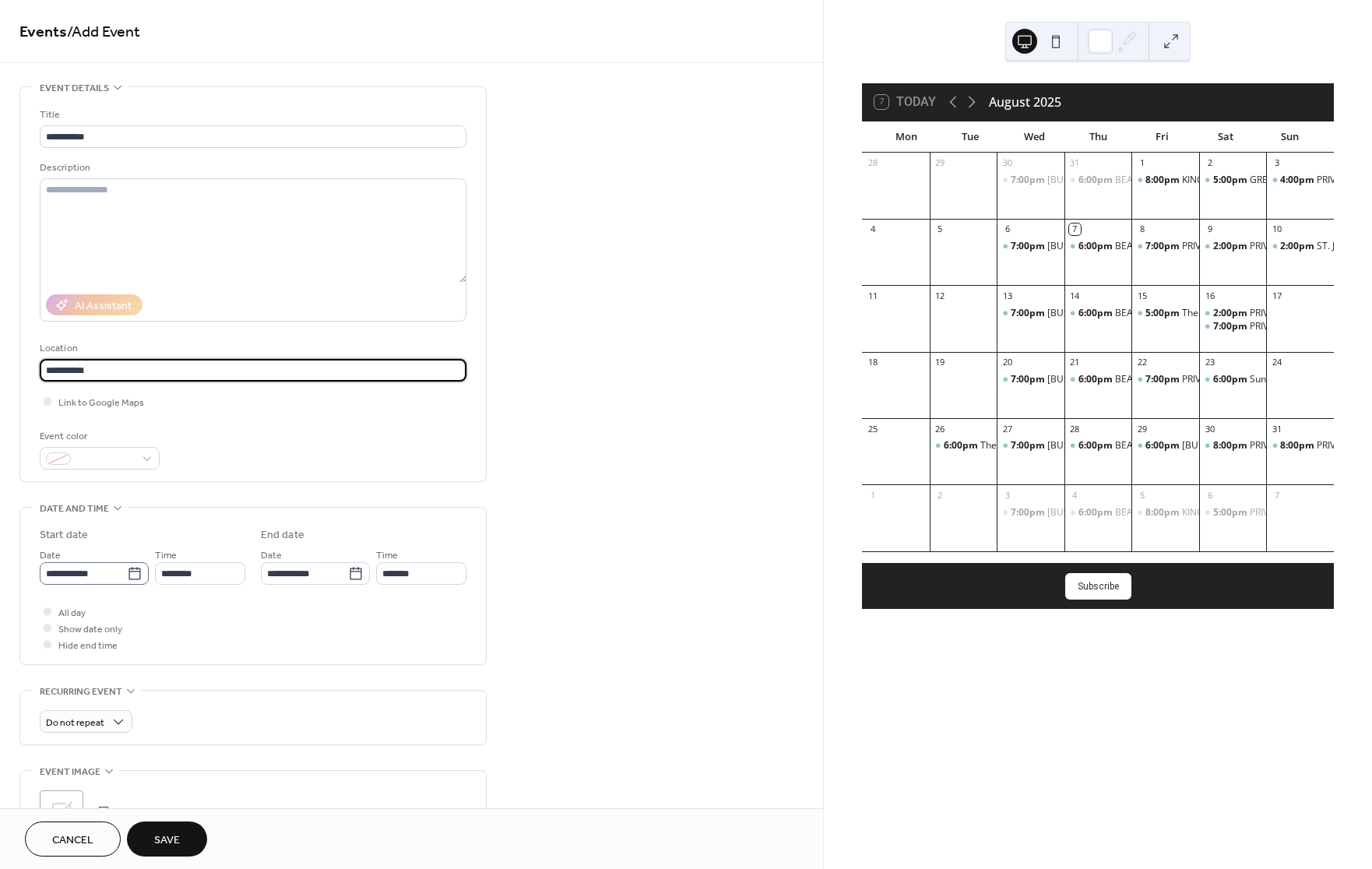 type on "**********" 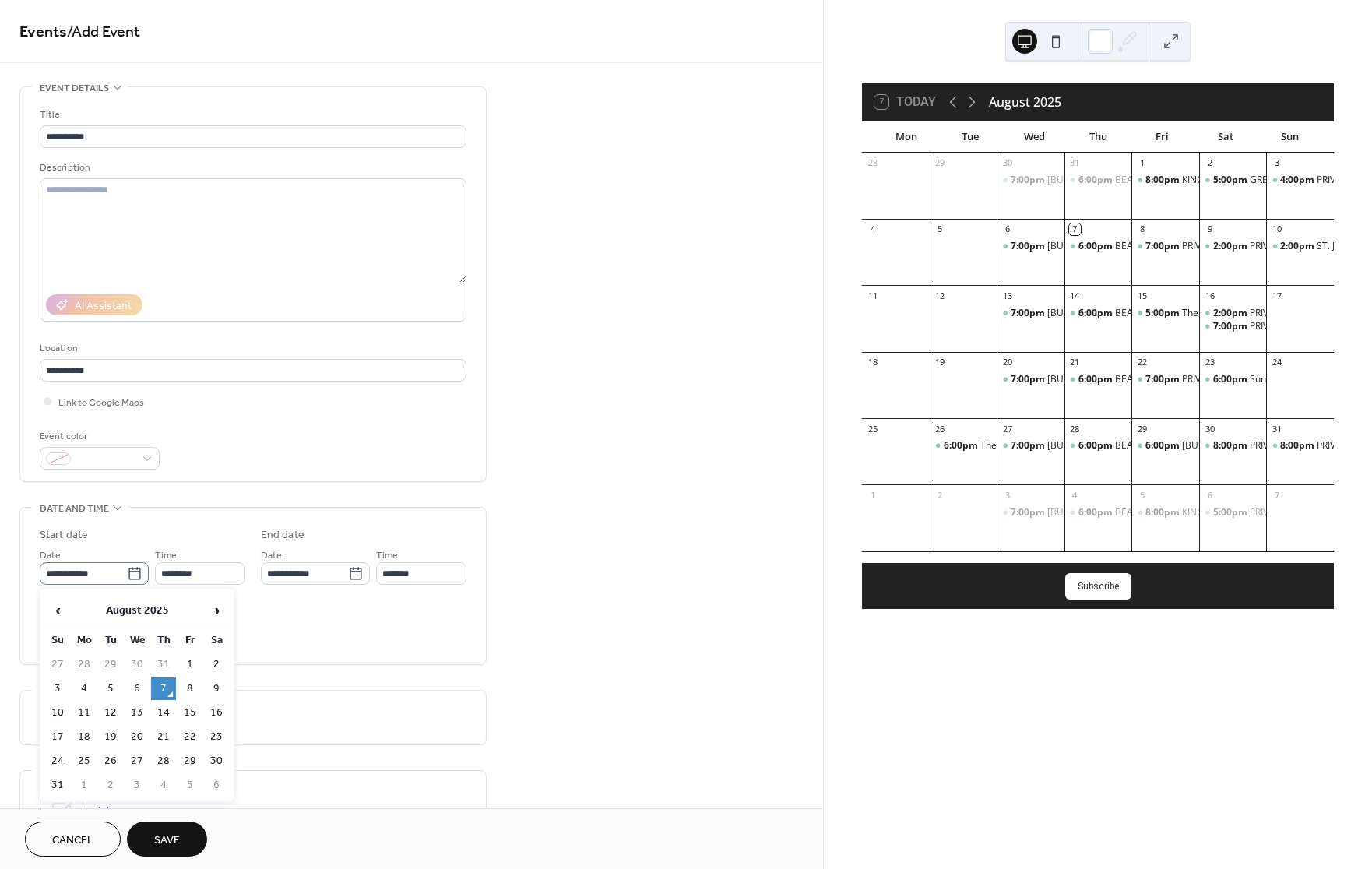 click 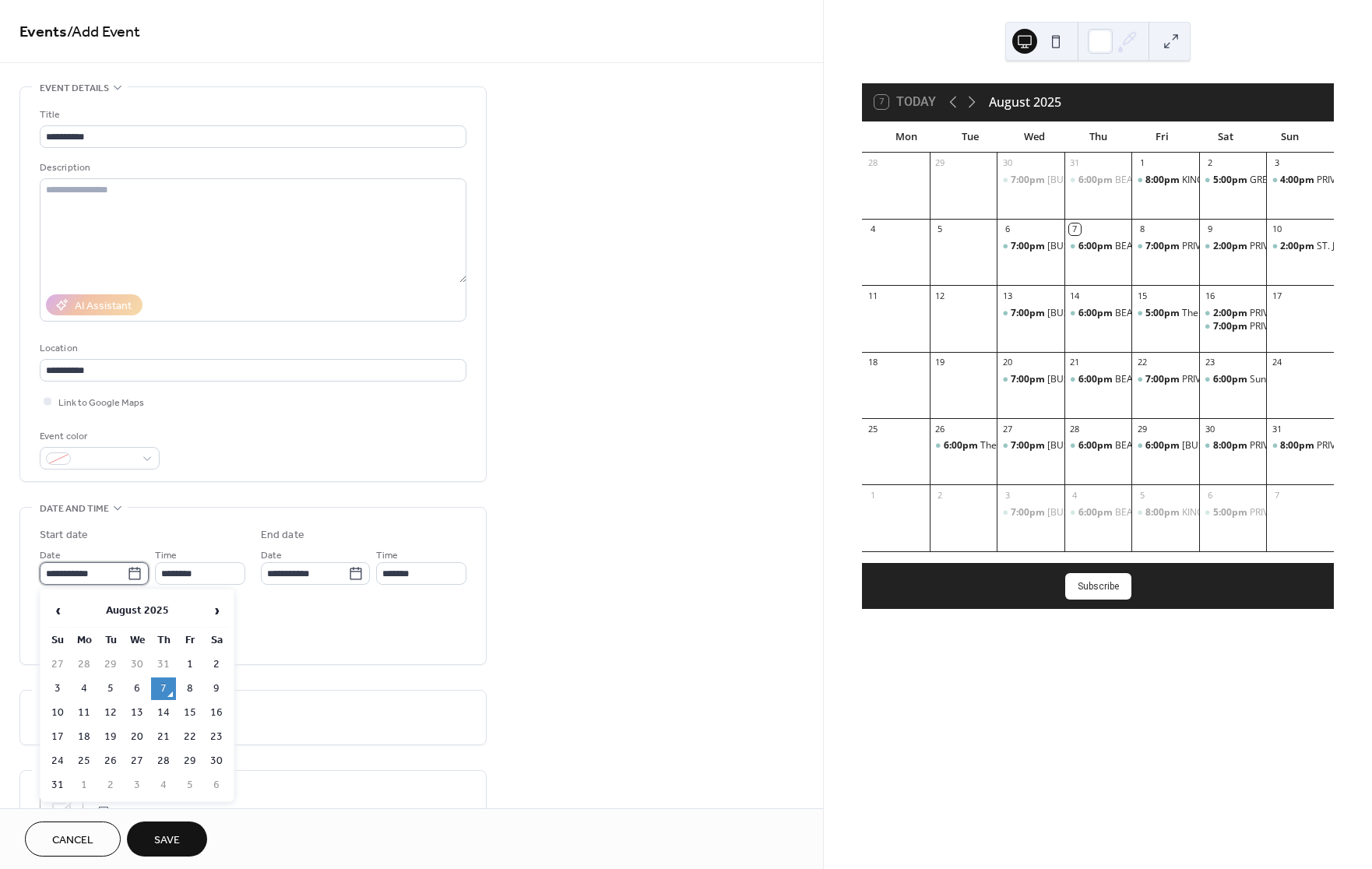 click on "**********" at bounding box center [83, 573] 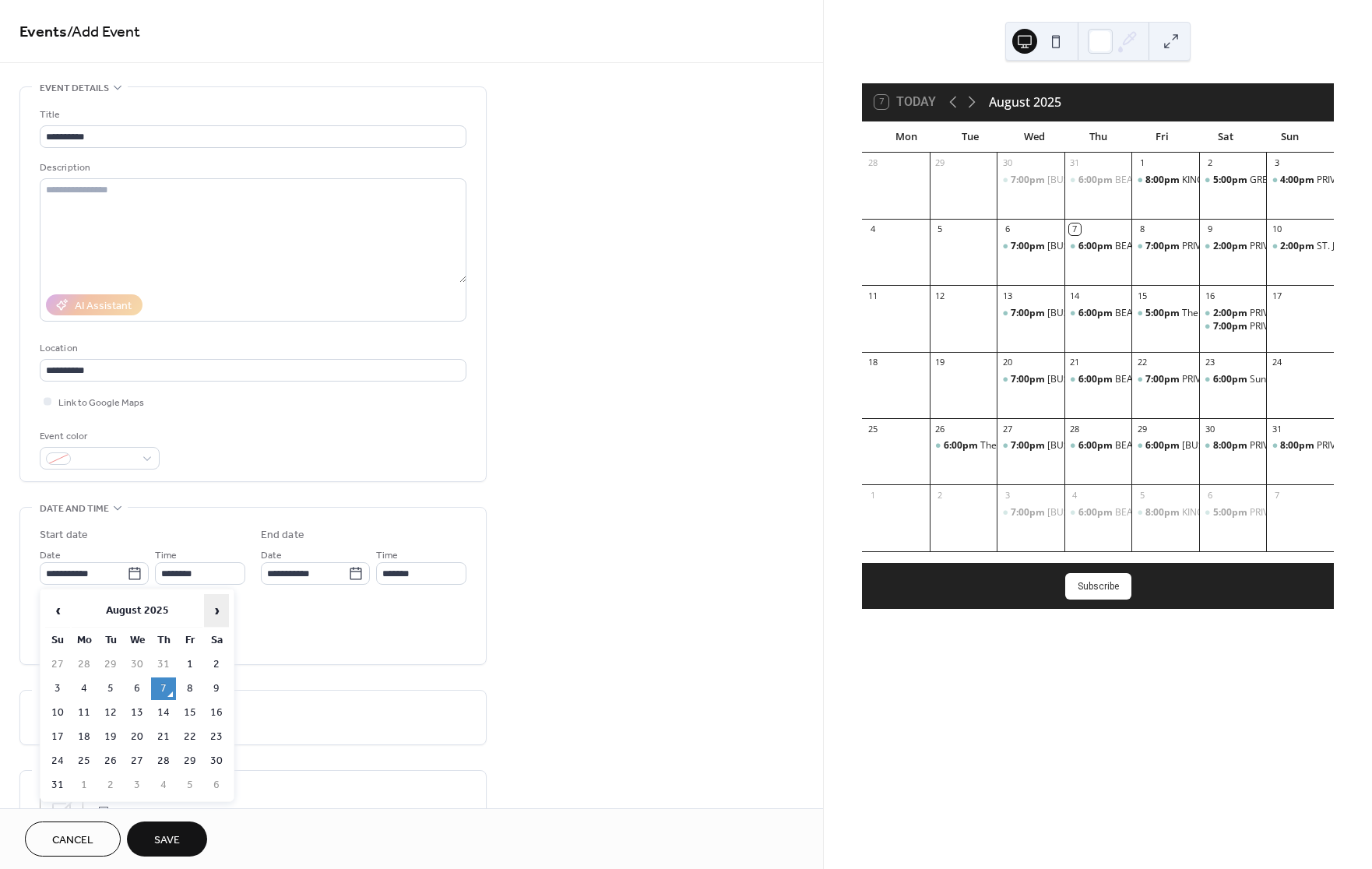 click on "›" at bounding box center [216, 610] 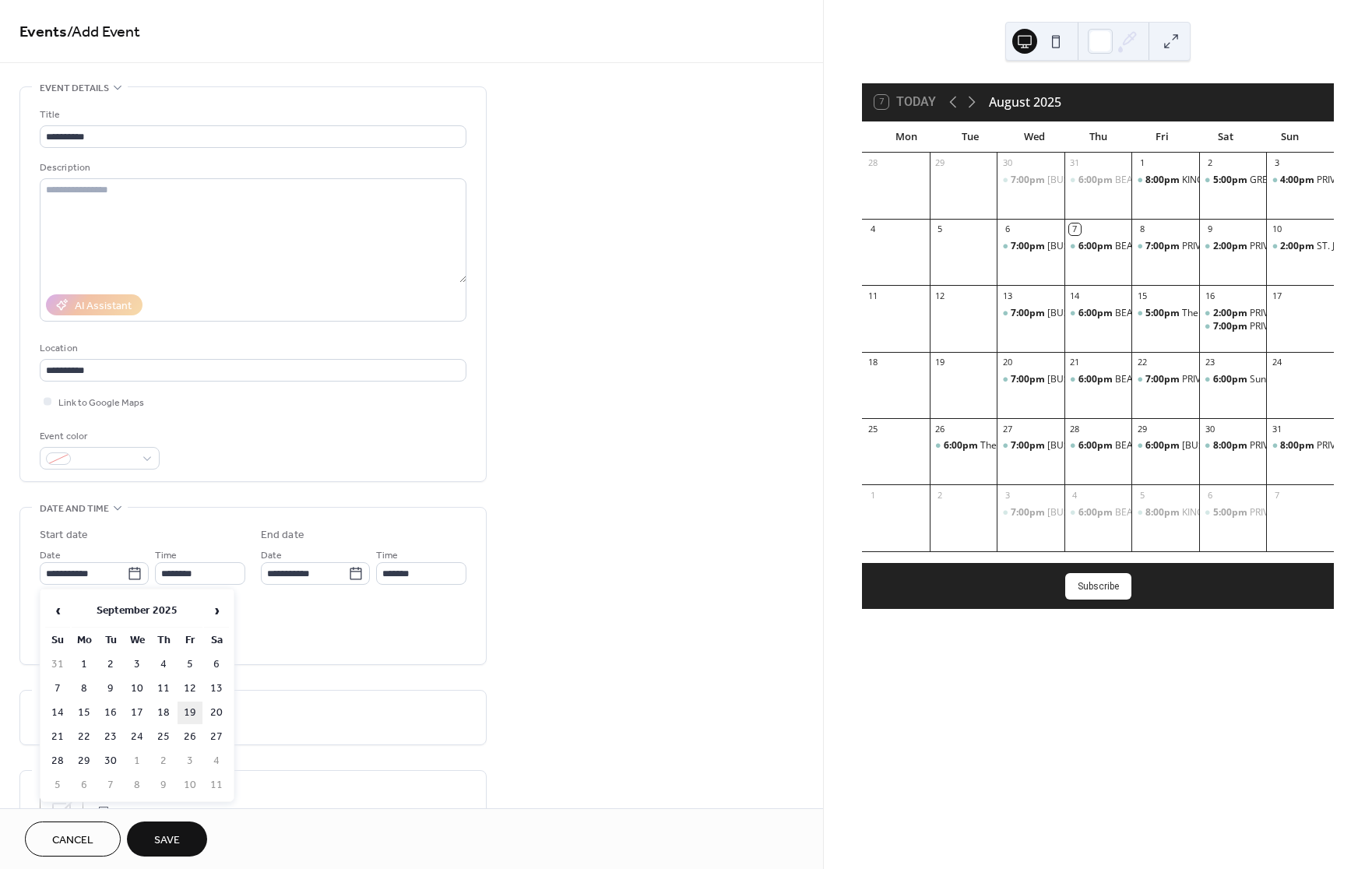 click on "19" at bounding box center [190, 712] 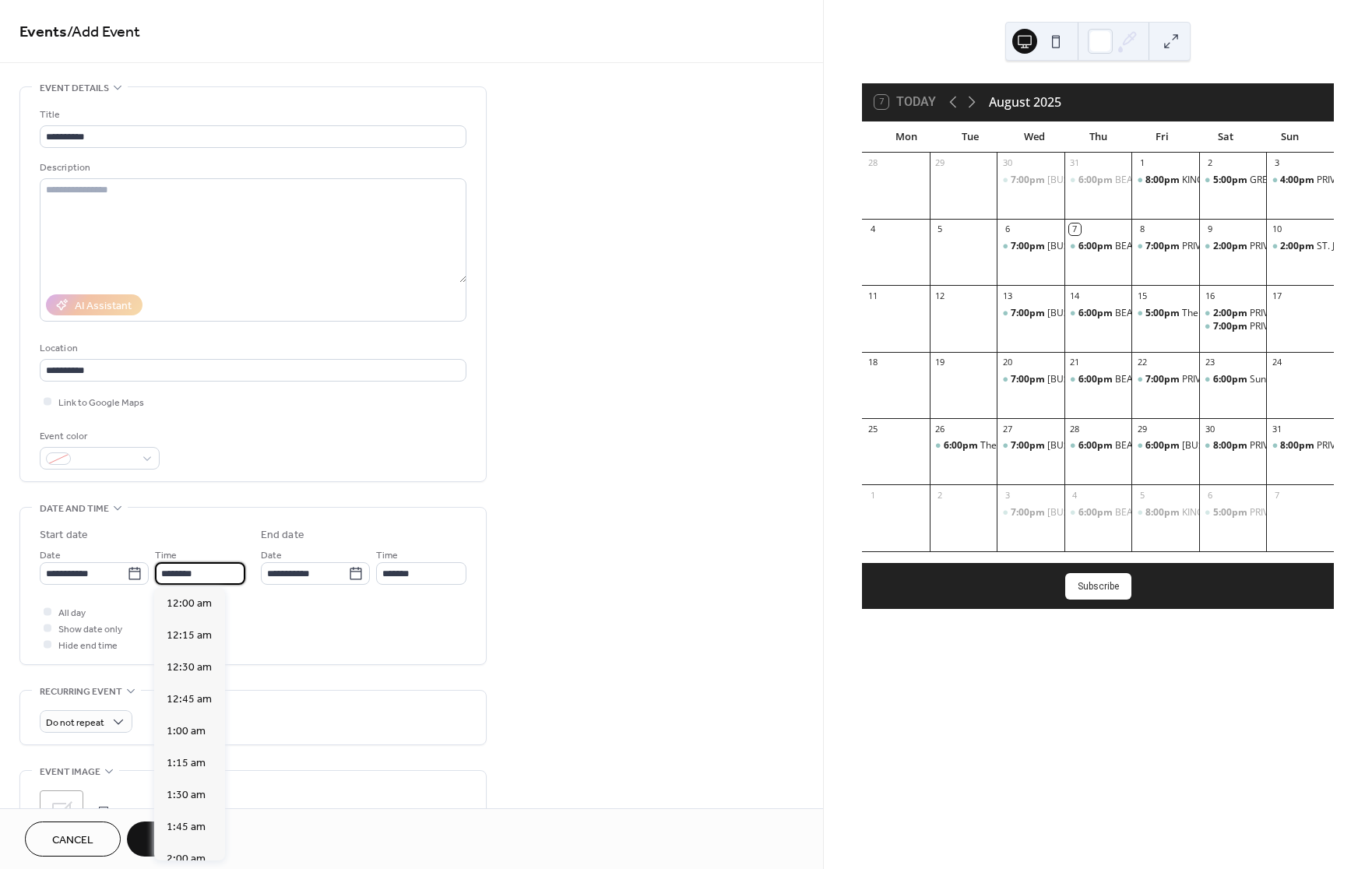 click on "********" at bounding box center (200, 573) 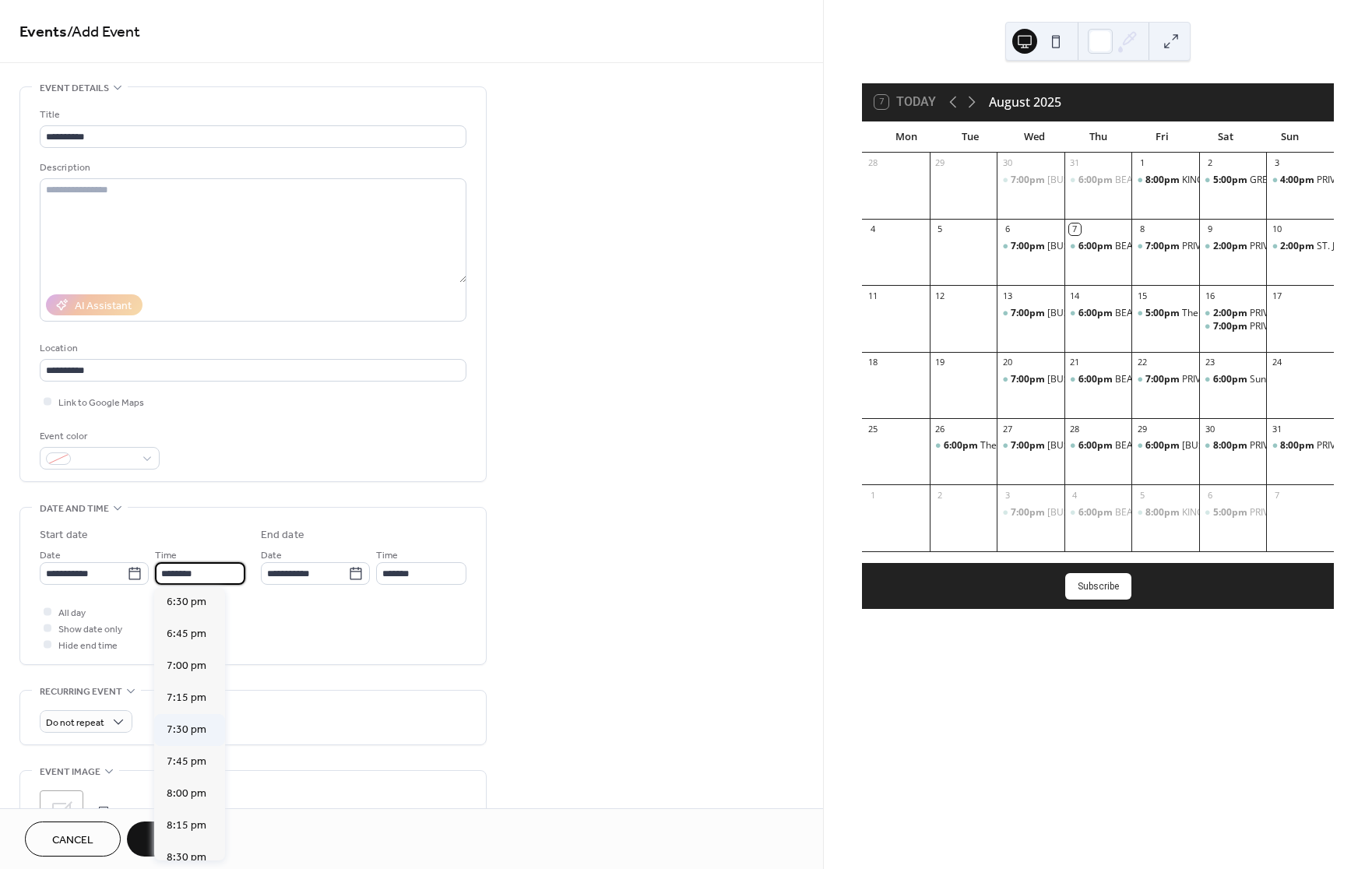 scroll, scrollTop: 2363, scrollLeft: 0, axis: vertical 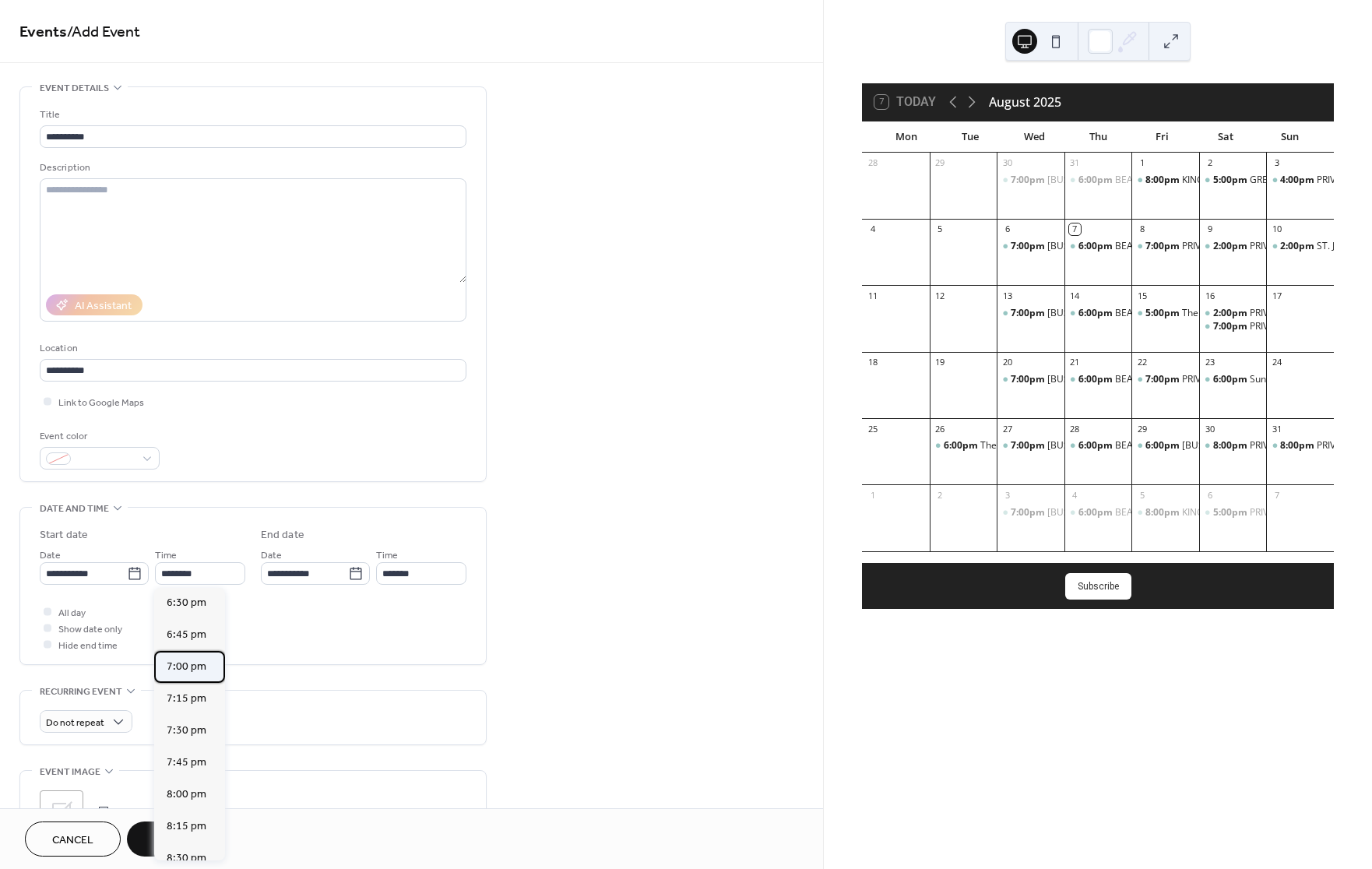 click on "7:00 pm" at bounding box center [186, 667] 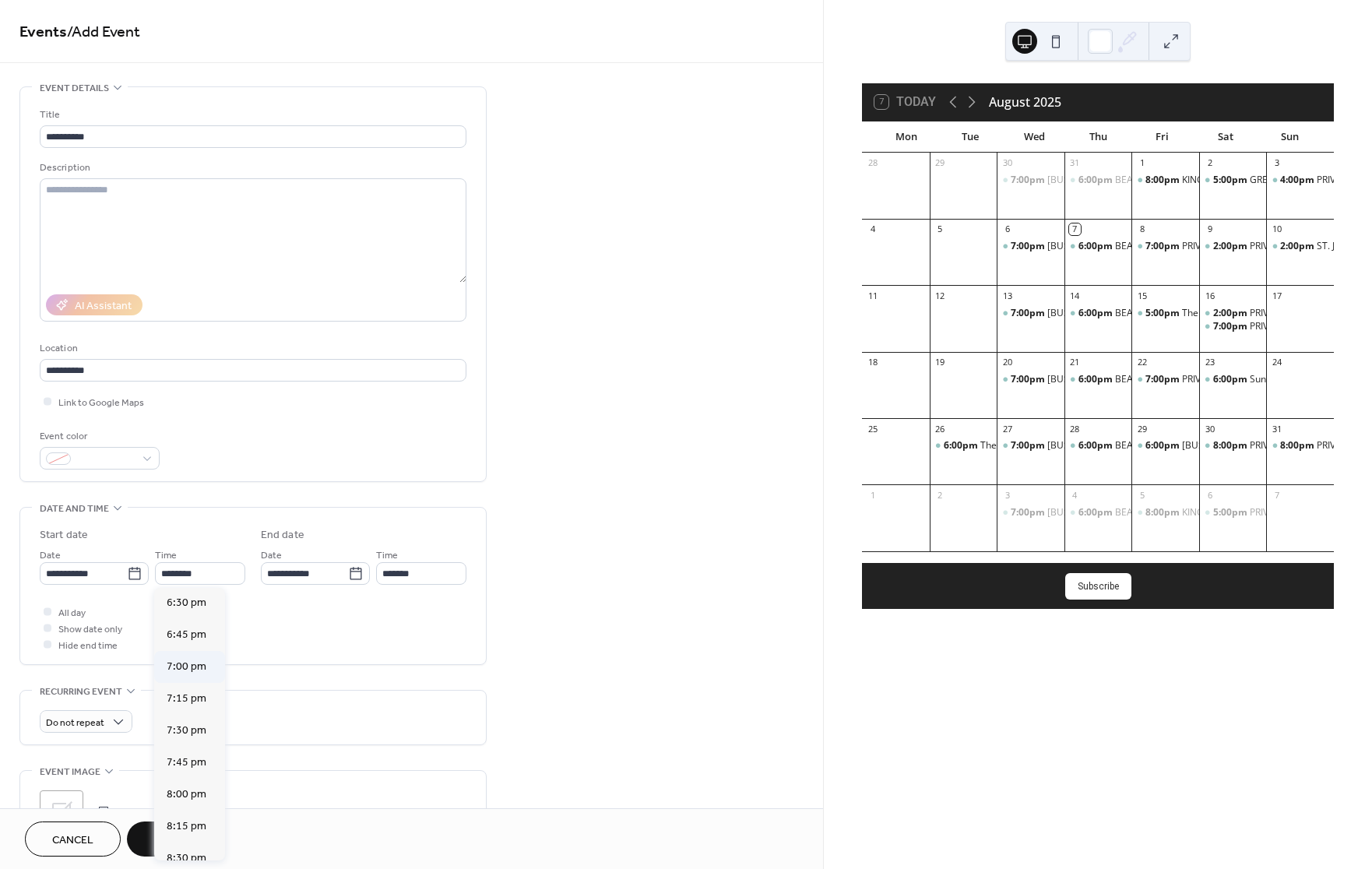 type on "*******" 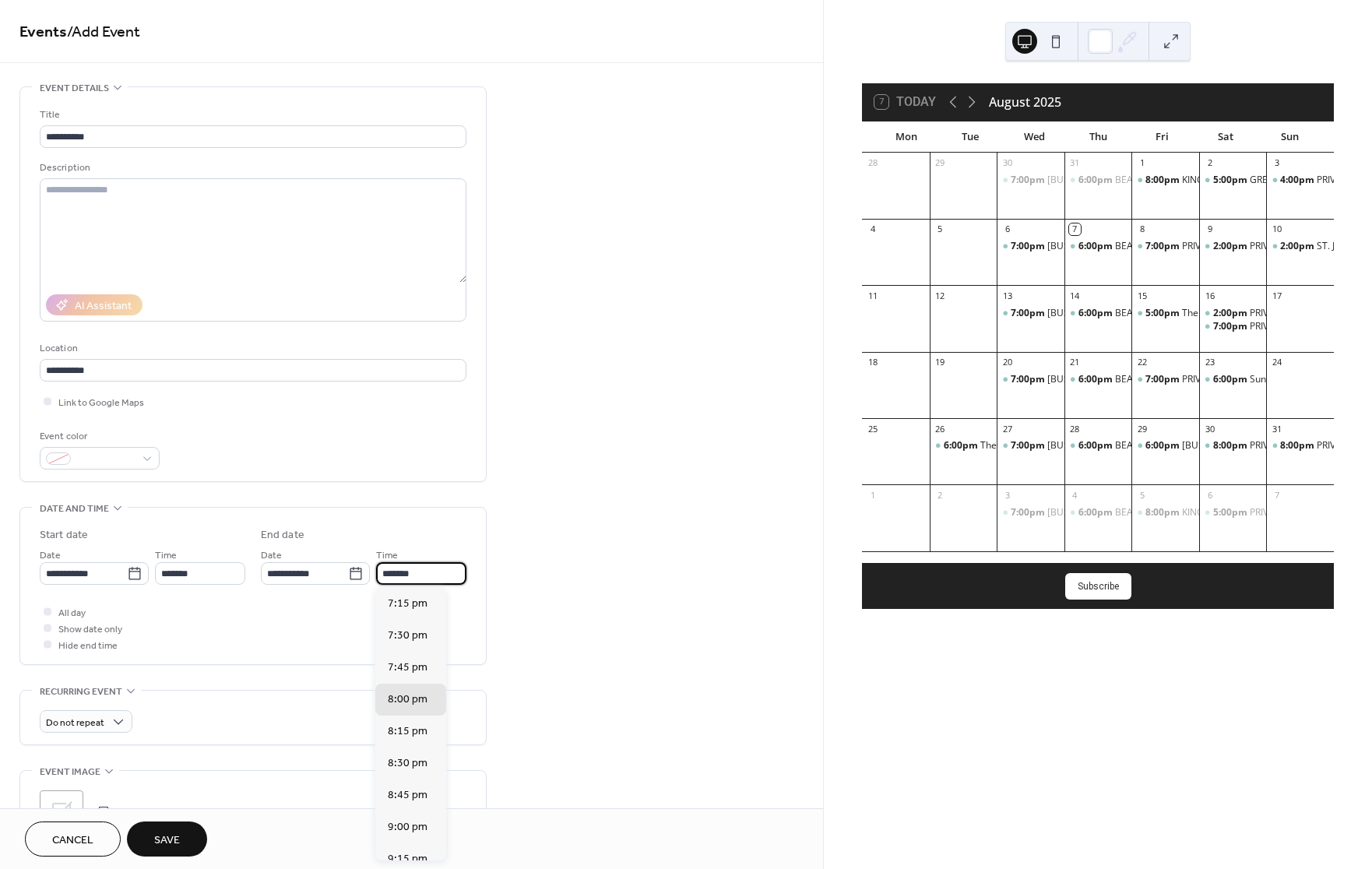 click on "*******" at bounding box center [421, 573] 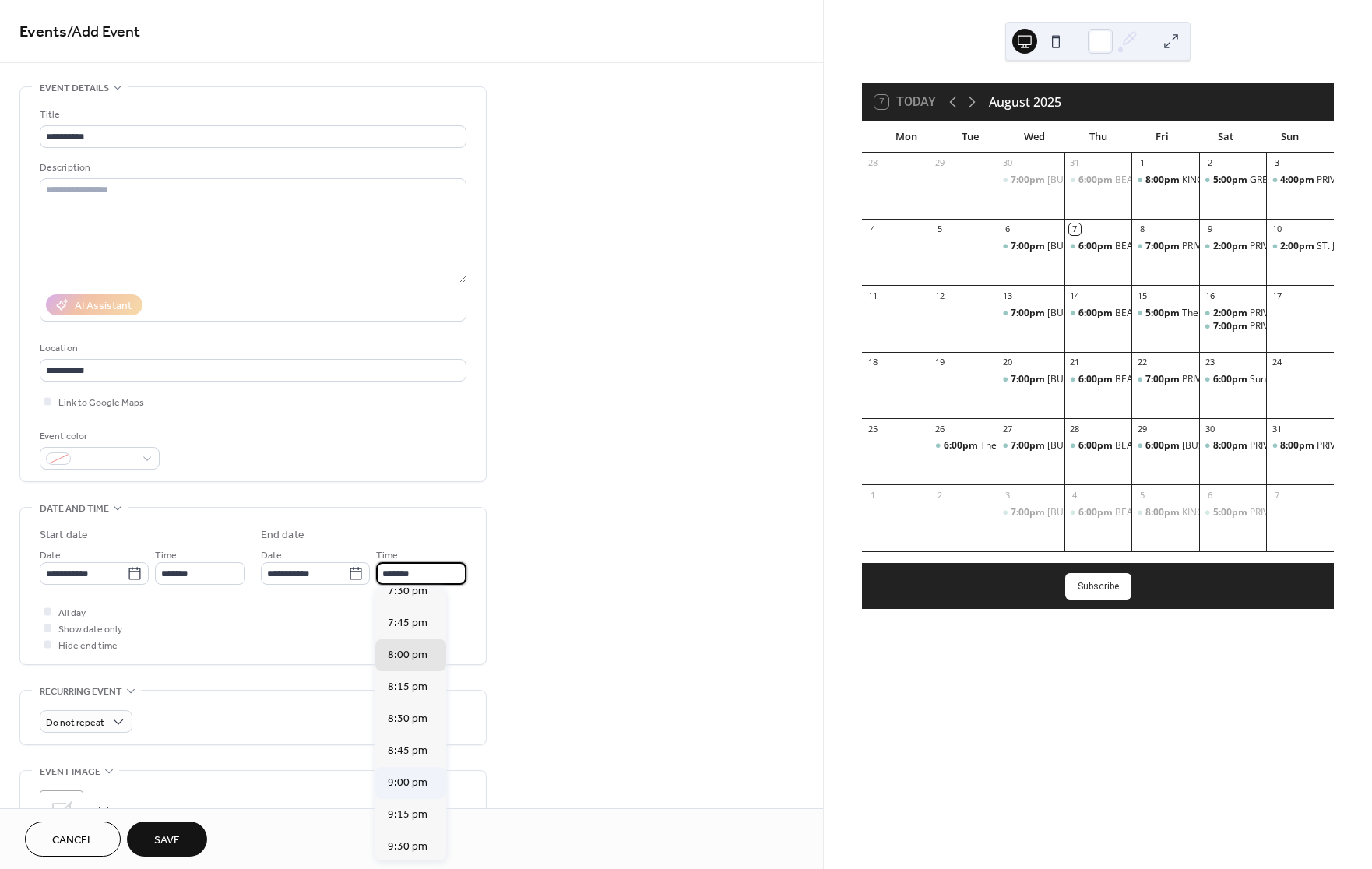 scroll, scrollTop: 48, scrollLeft: 0, axis: vertical 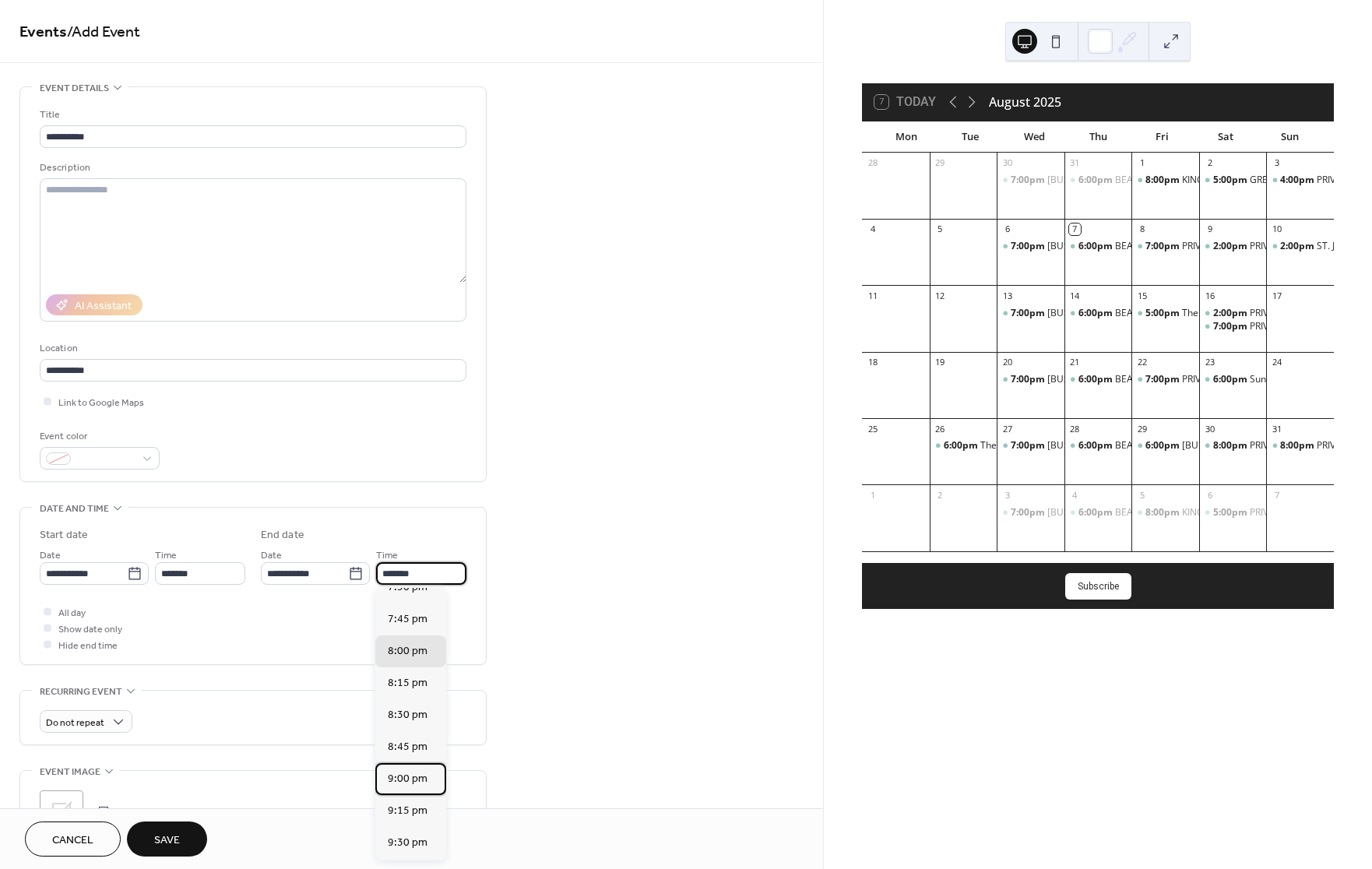 click on "9:00 pm" at bounding box center (407, 779) 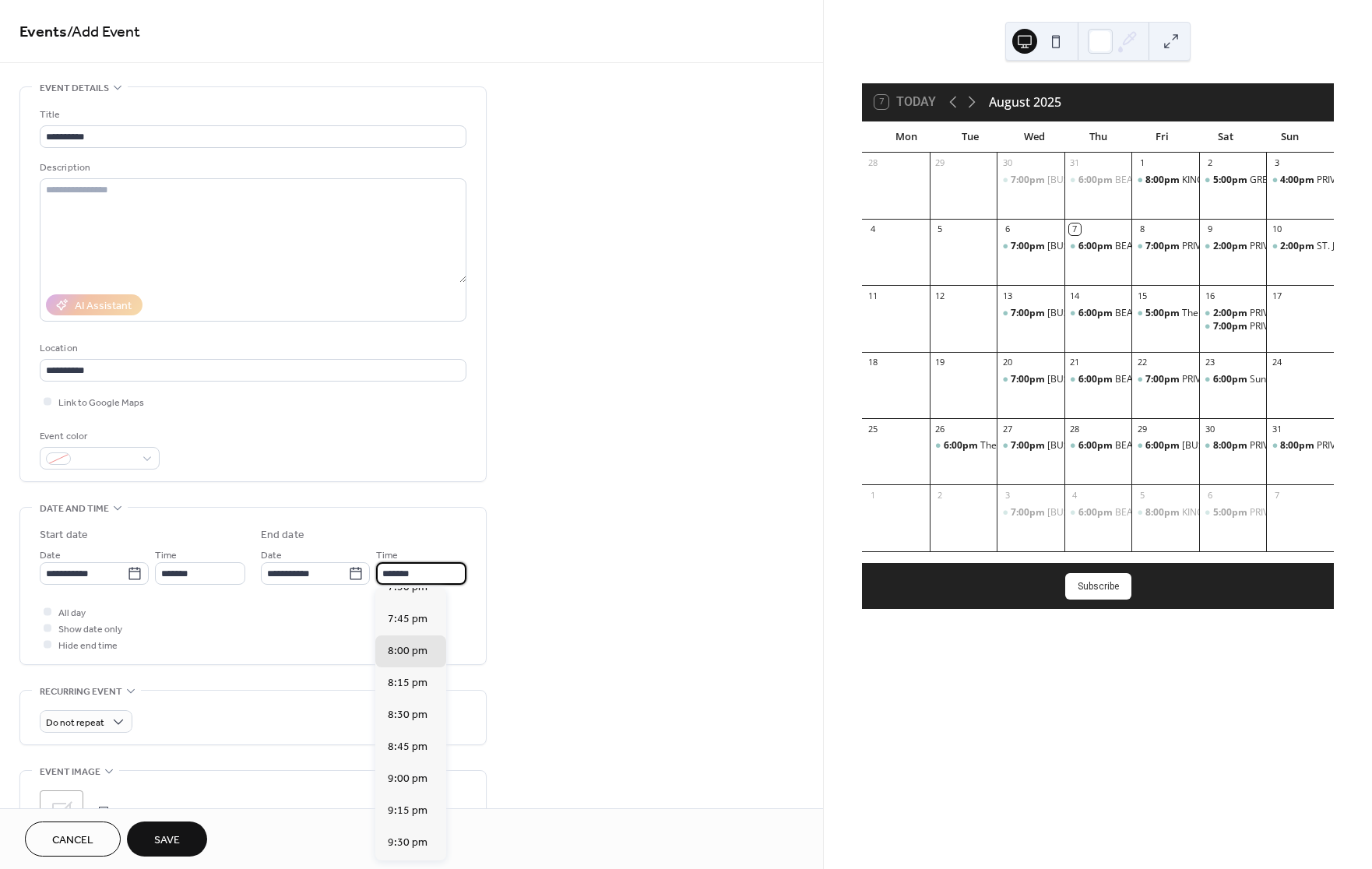 type on "*******" 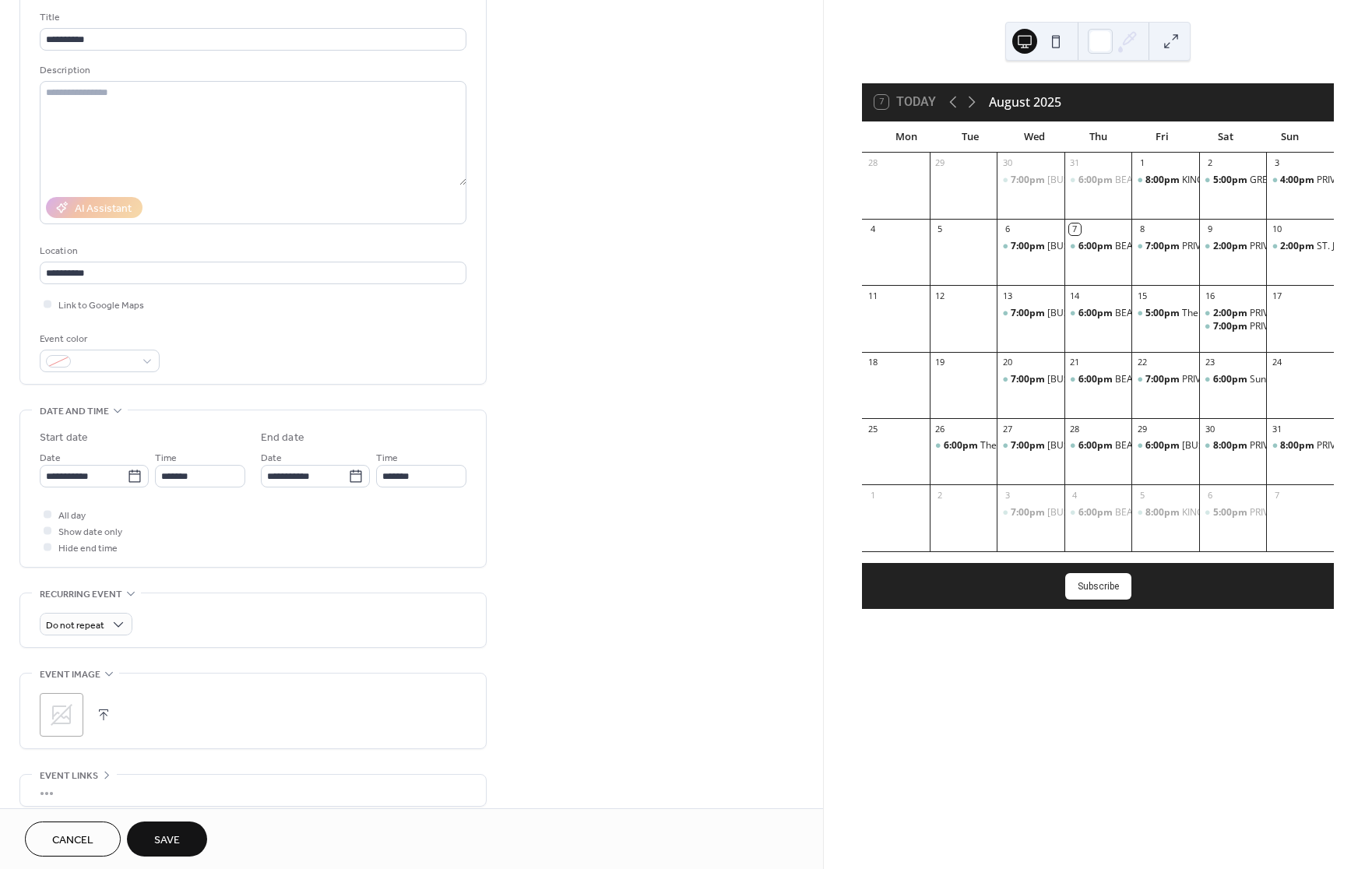 scroll, scrollTop: 99, scrollLeft: 0, axis: vertical 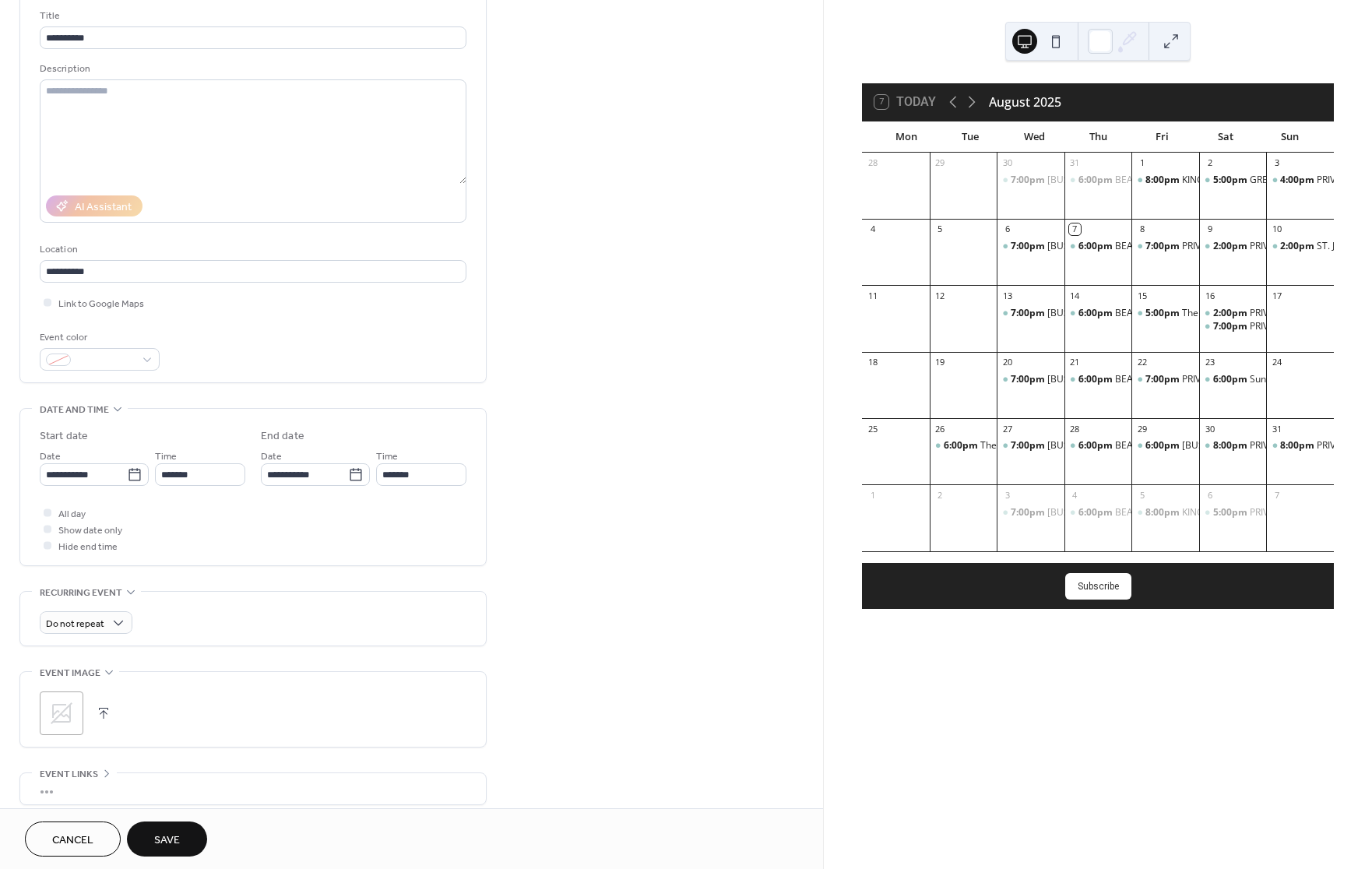 click 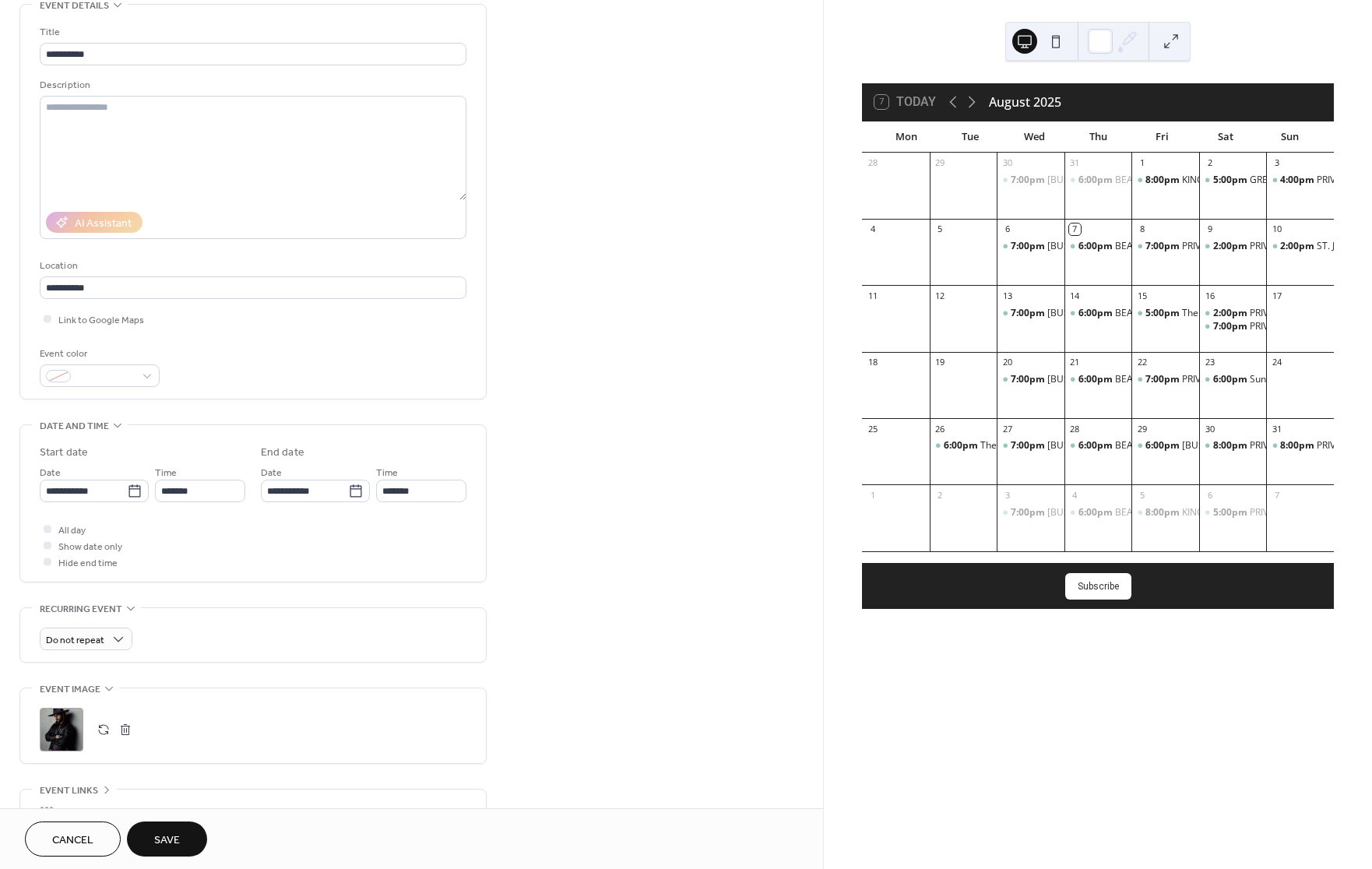 scroll, scrollTop: 83, scrollLeft: 0, axis: vertical 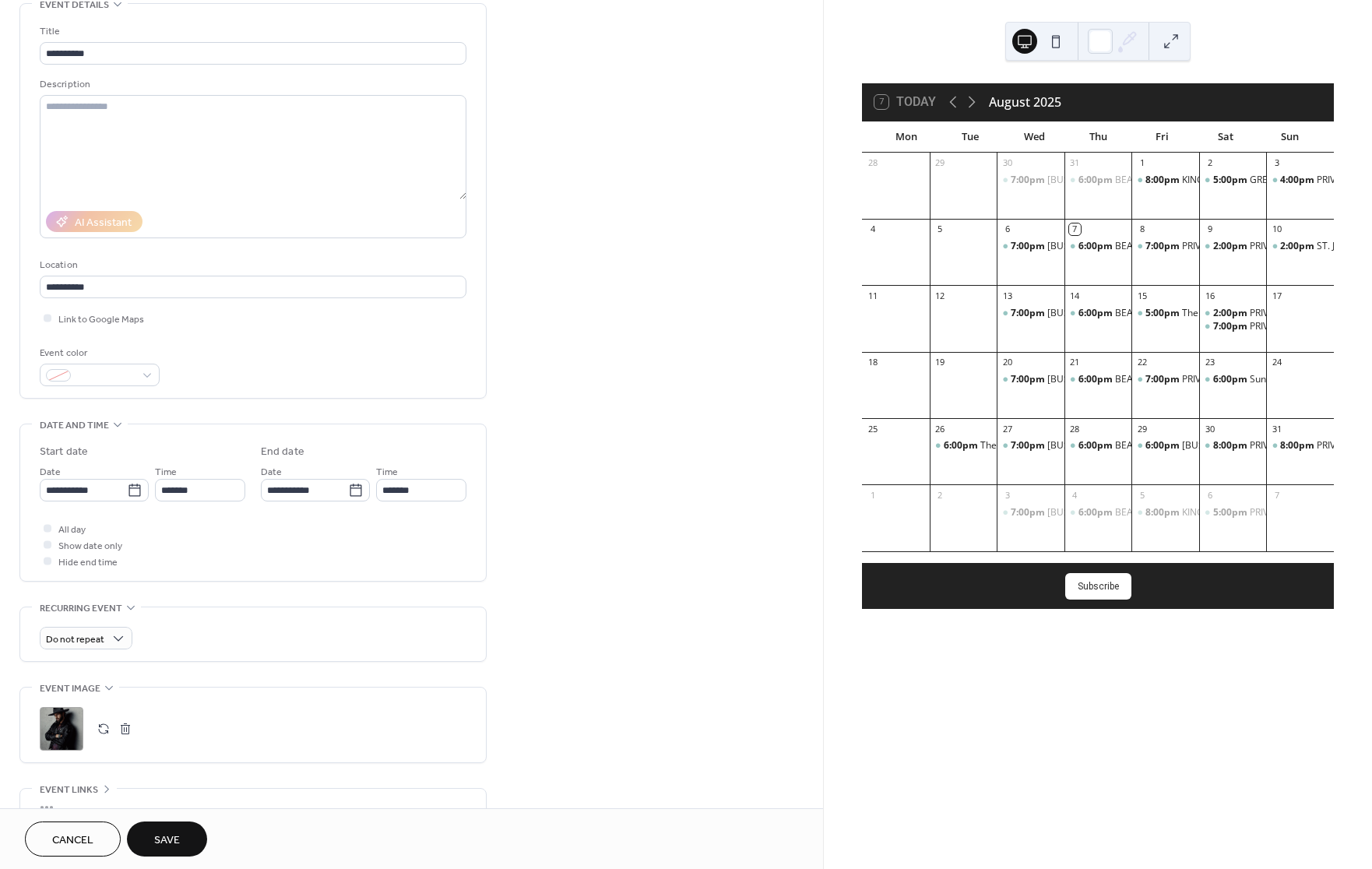 drag, startPoint x: 168, startPoint y: 841, endPoint x: 378, endPoint y: 832, distance: 210.19277 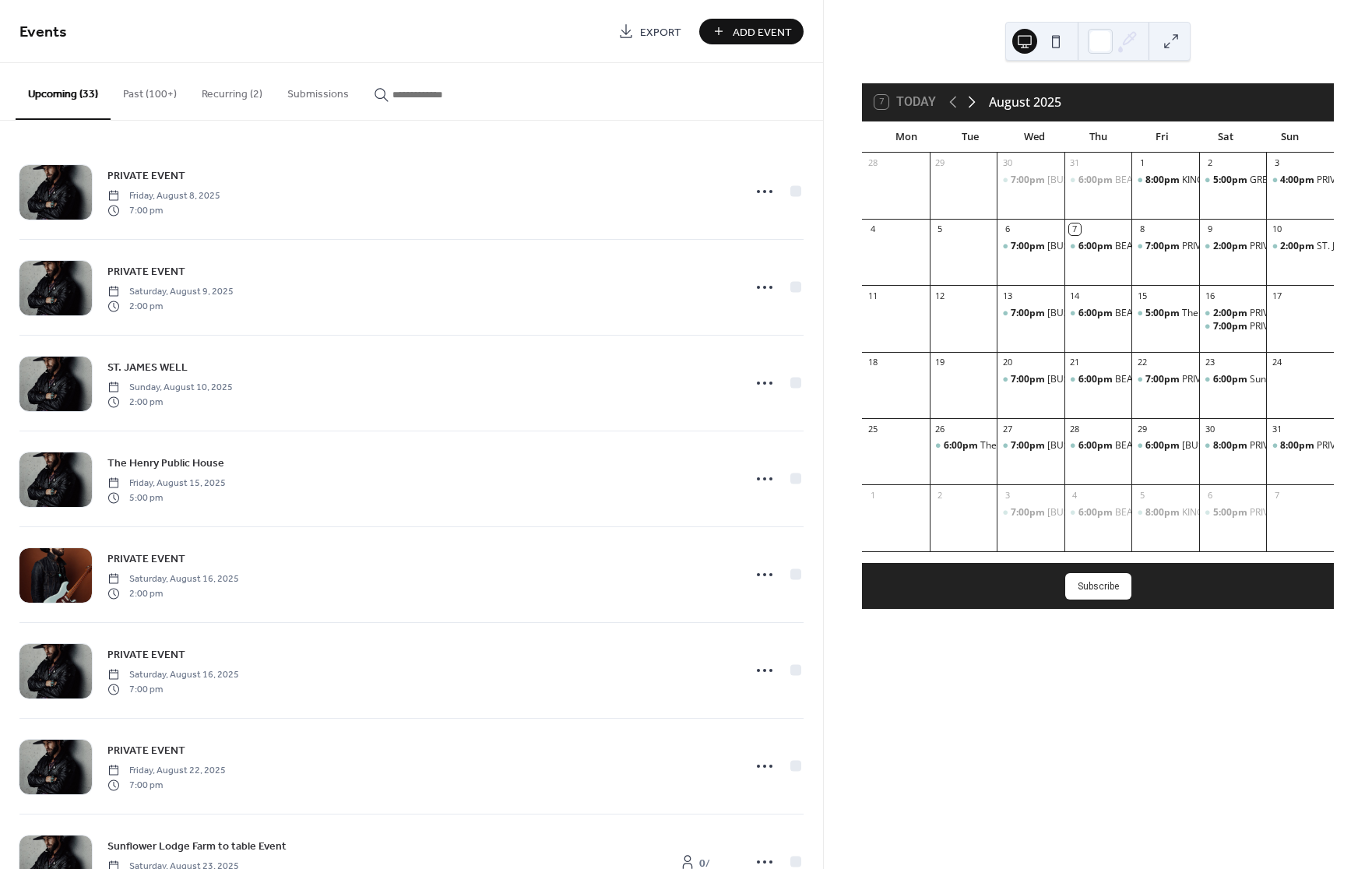 click 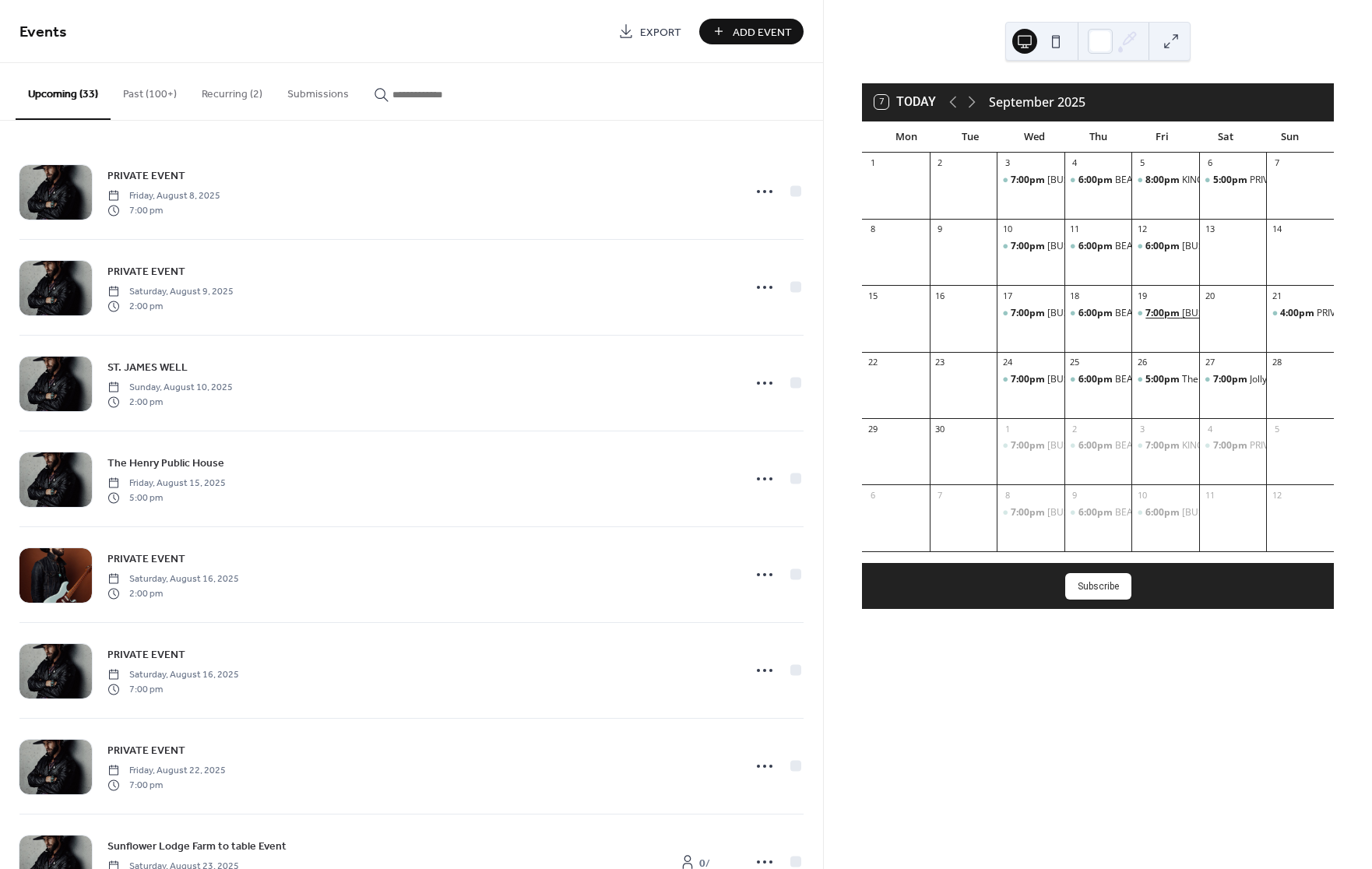 click on "7:00pm" at bounding box center (1163, 313) 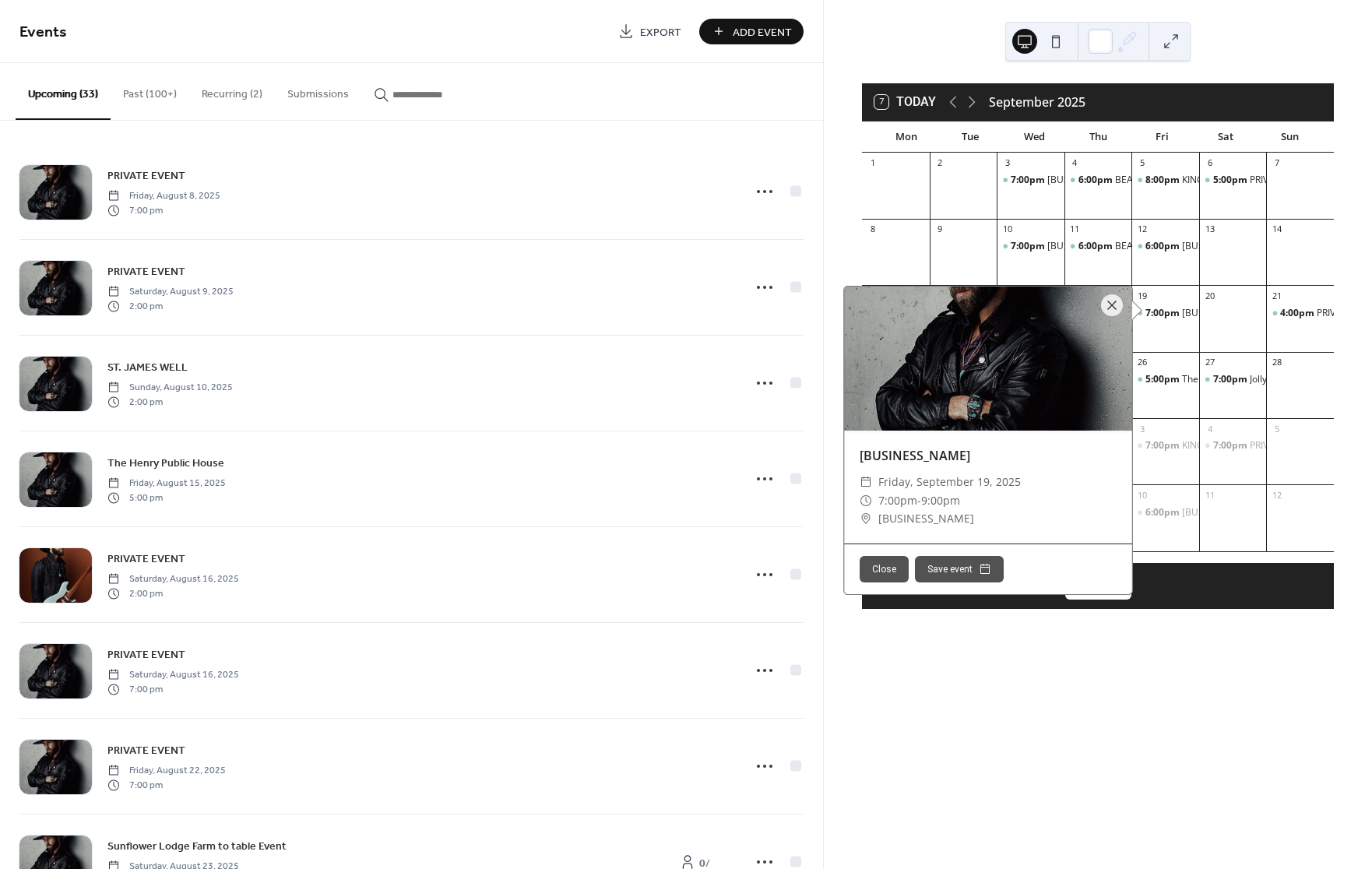 drag, startPoint x: 1110, startPoint y: 300, endPoint x: 1069, endPoint y: 308, distance: 41.7732 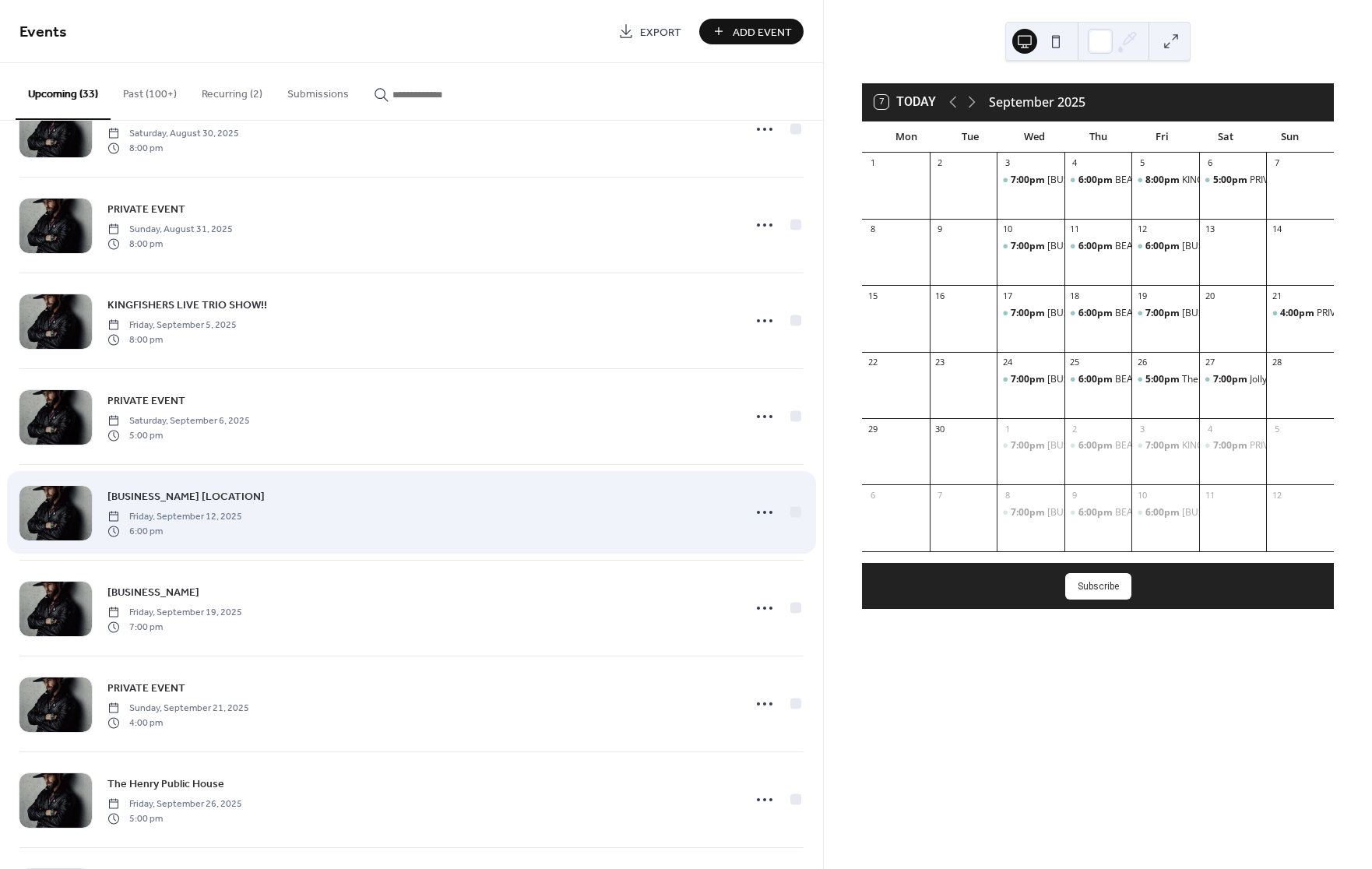 scroll, scrollTop: 1022, scrollLeft: 0, axis: vertical 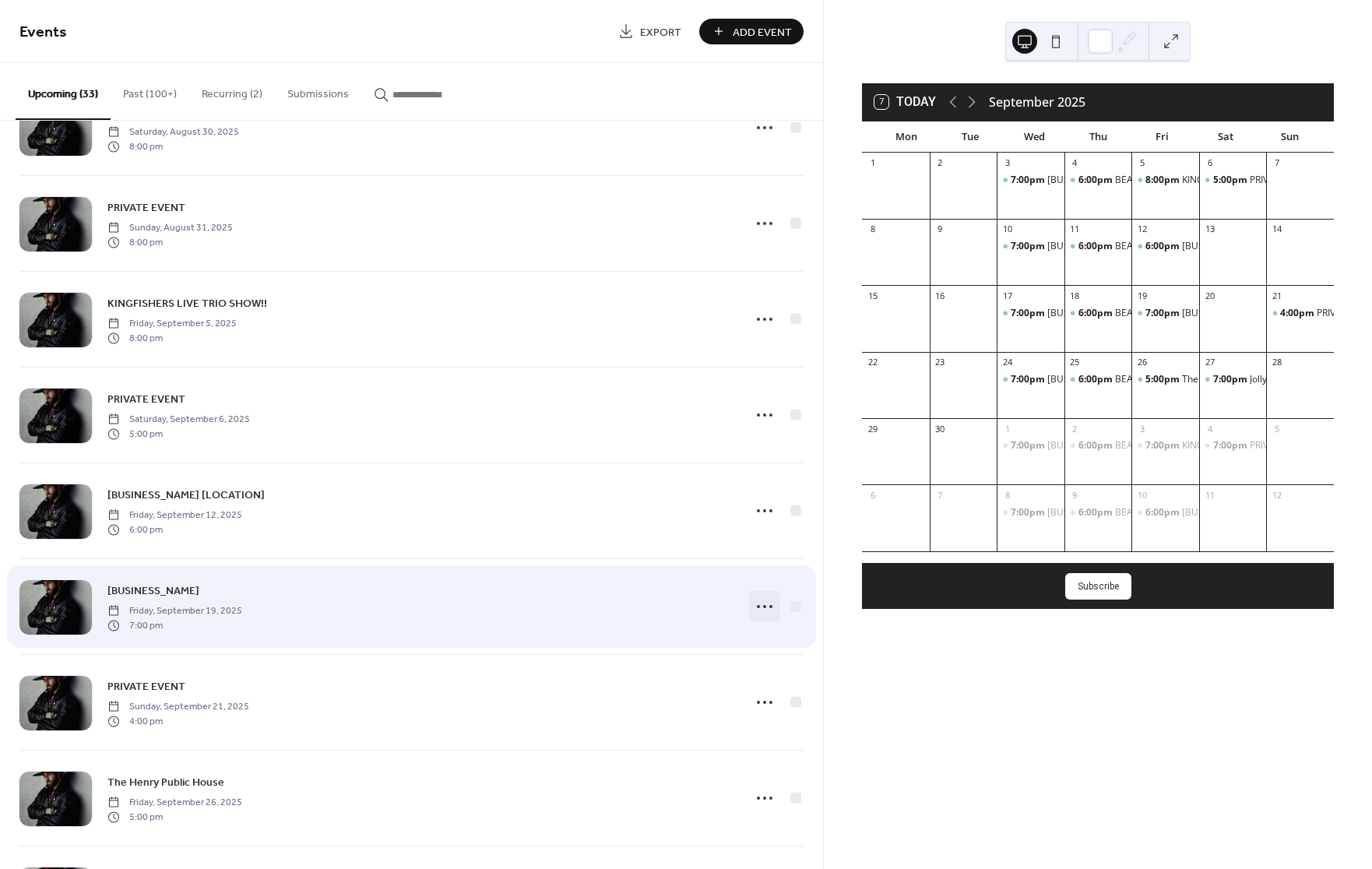 click 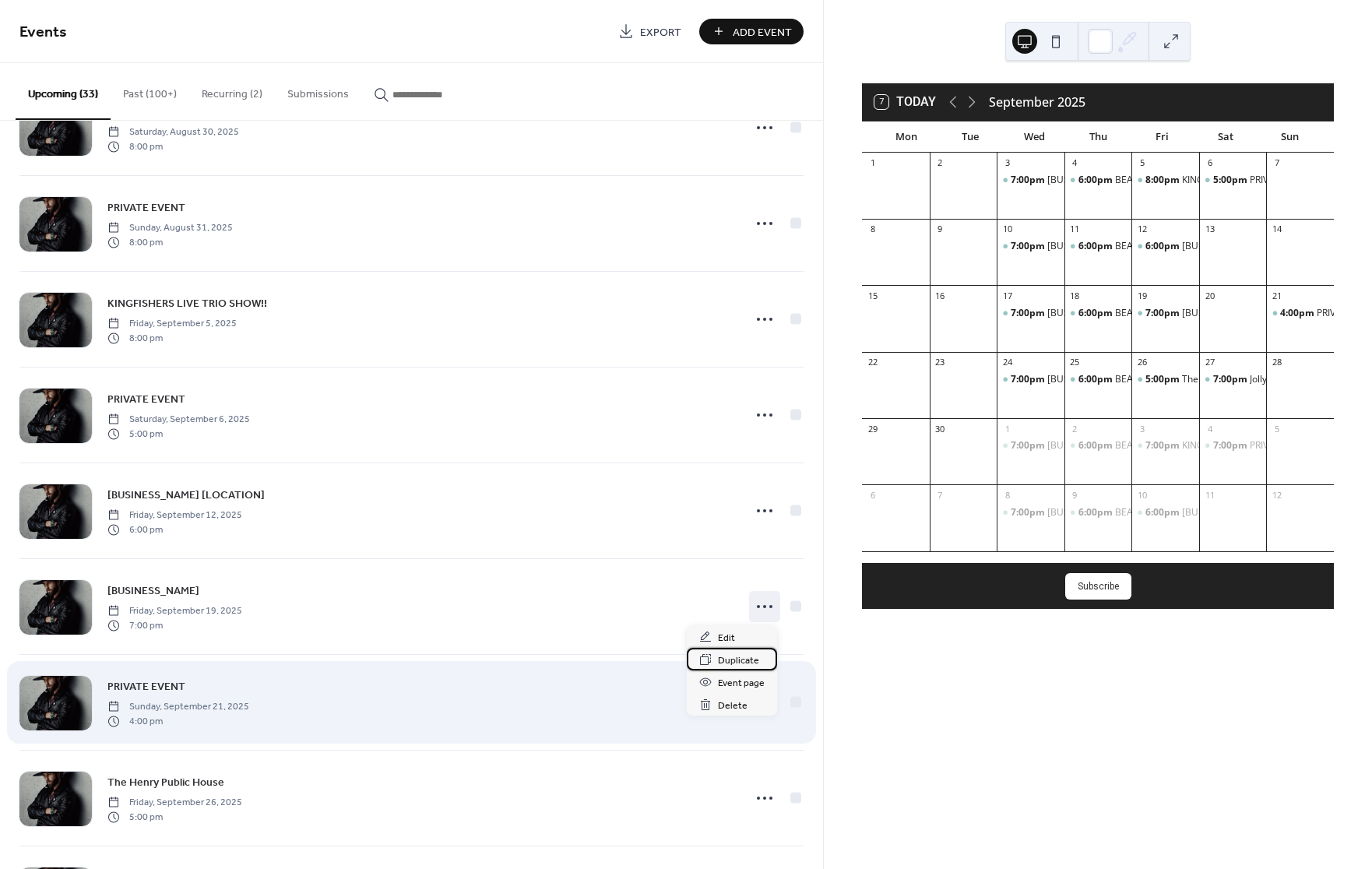 click on "Duplicate" at bounding box center [738, 660] 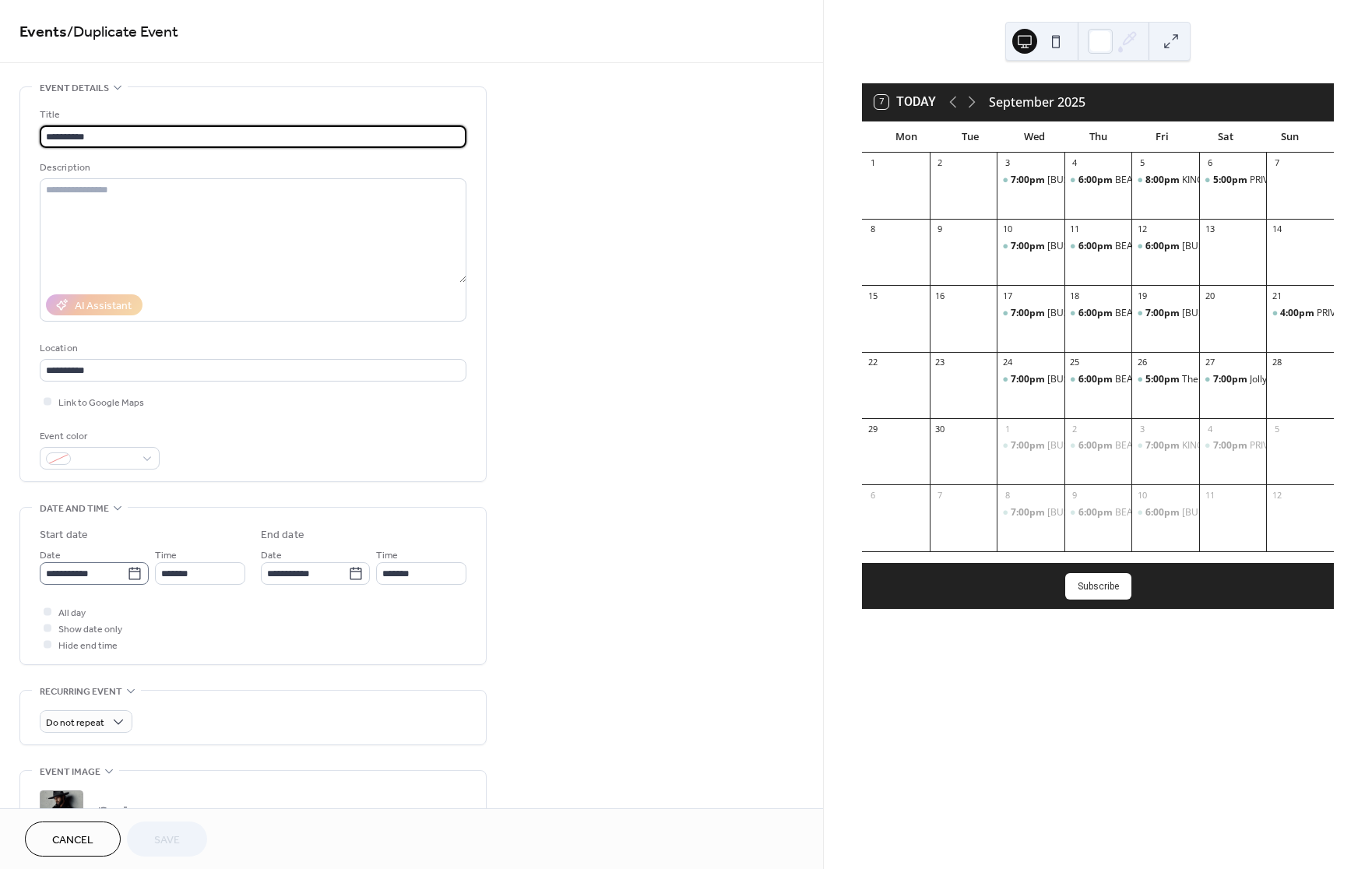 click 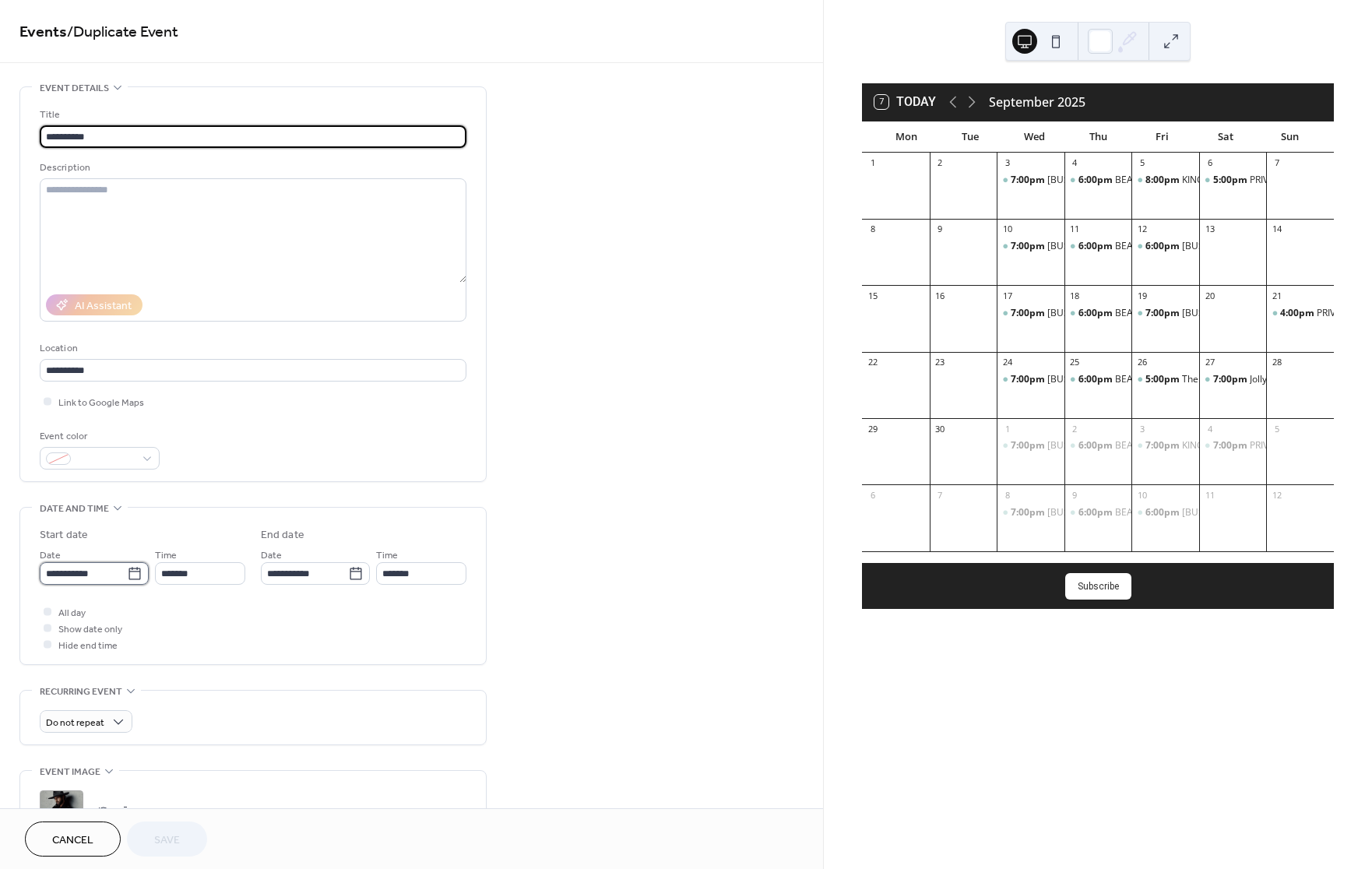 click on "**********" at bounding box center (83, 573) 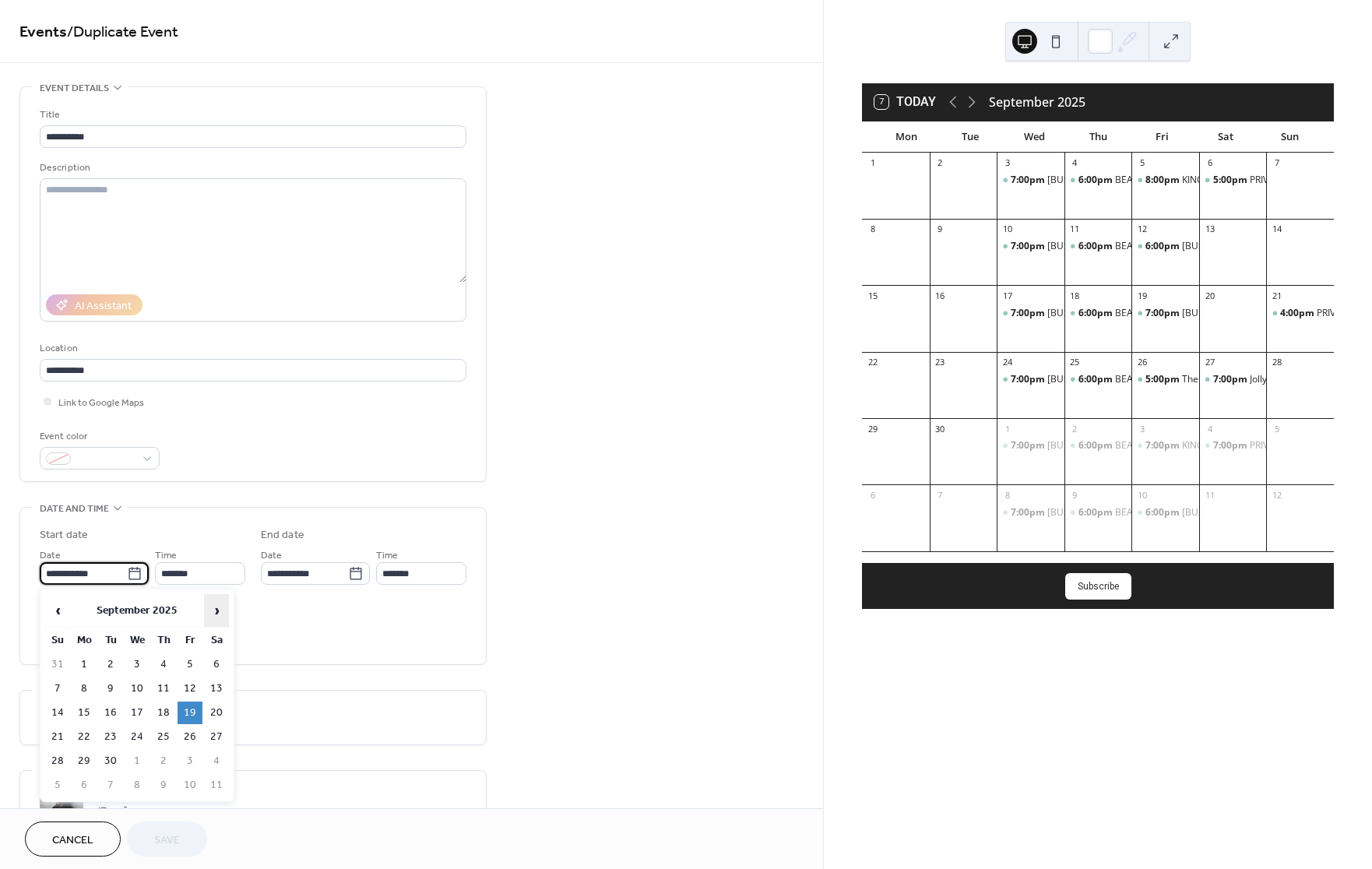 click on "›" at bounding box center [216, 610] 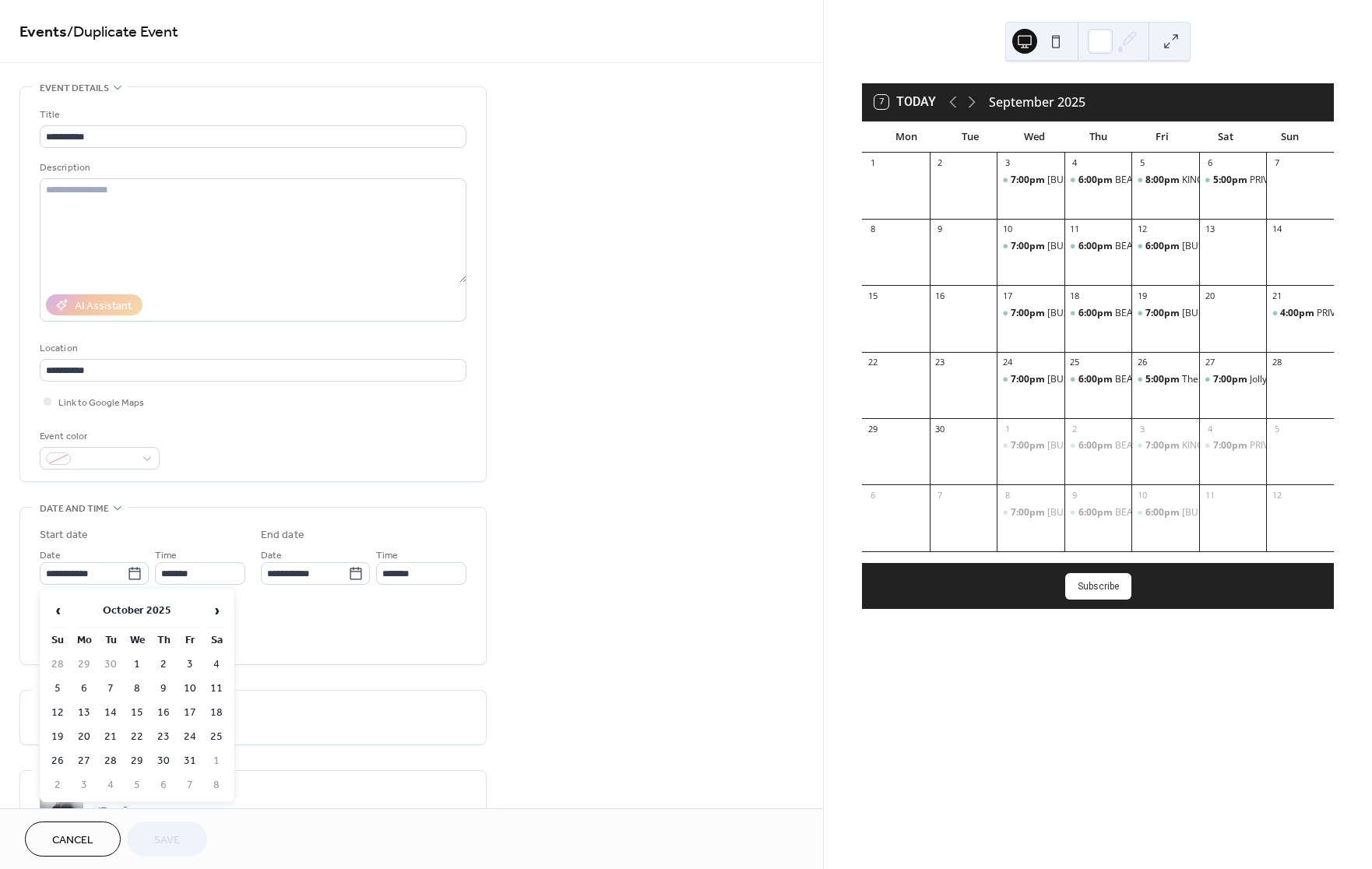 click on "24" at bounding box center [190, 737] 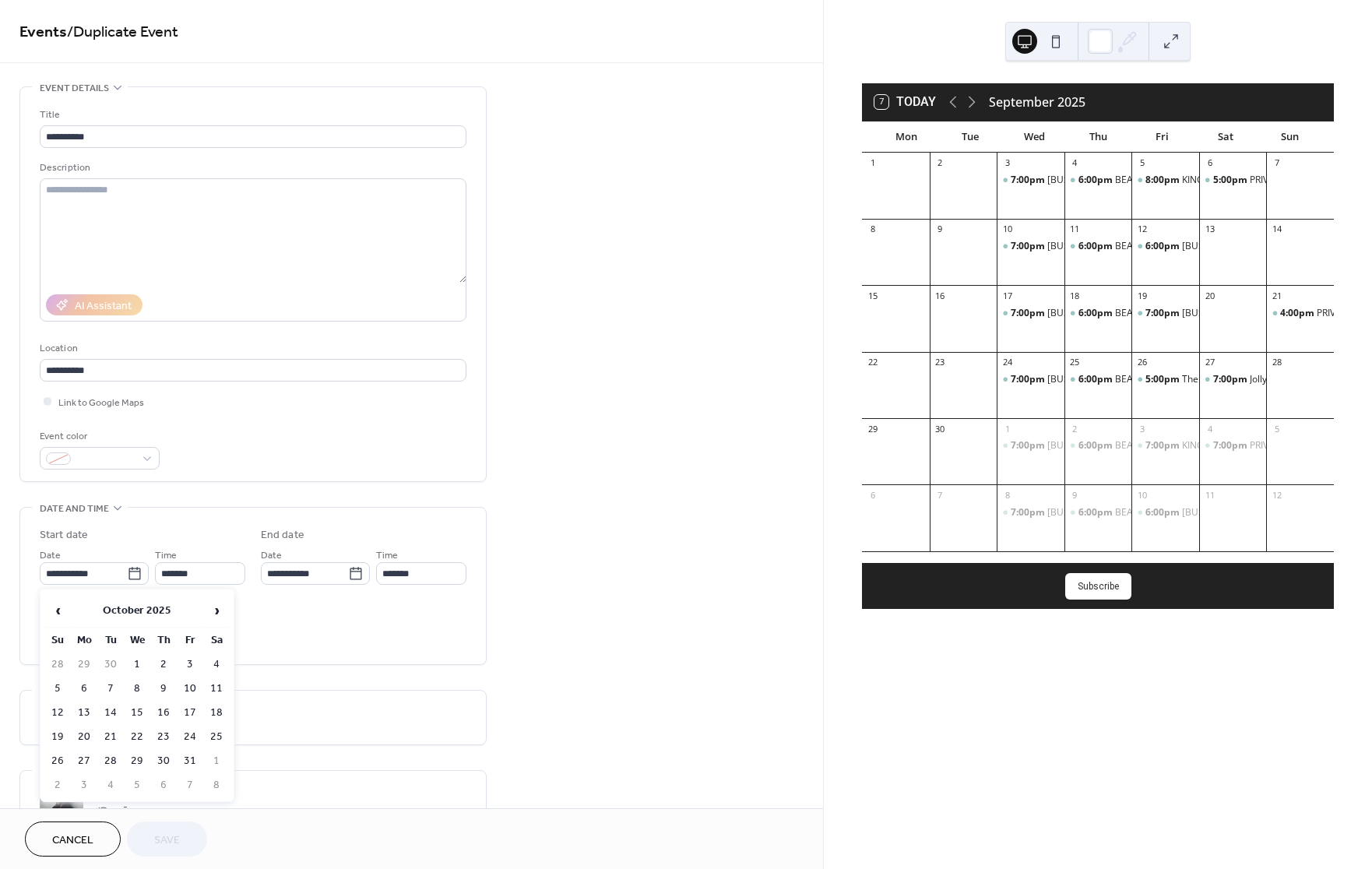 type on "**********" 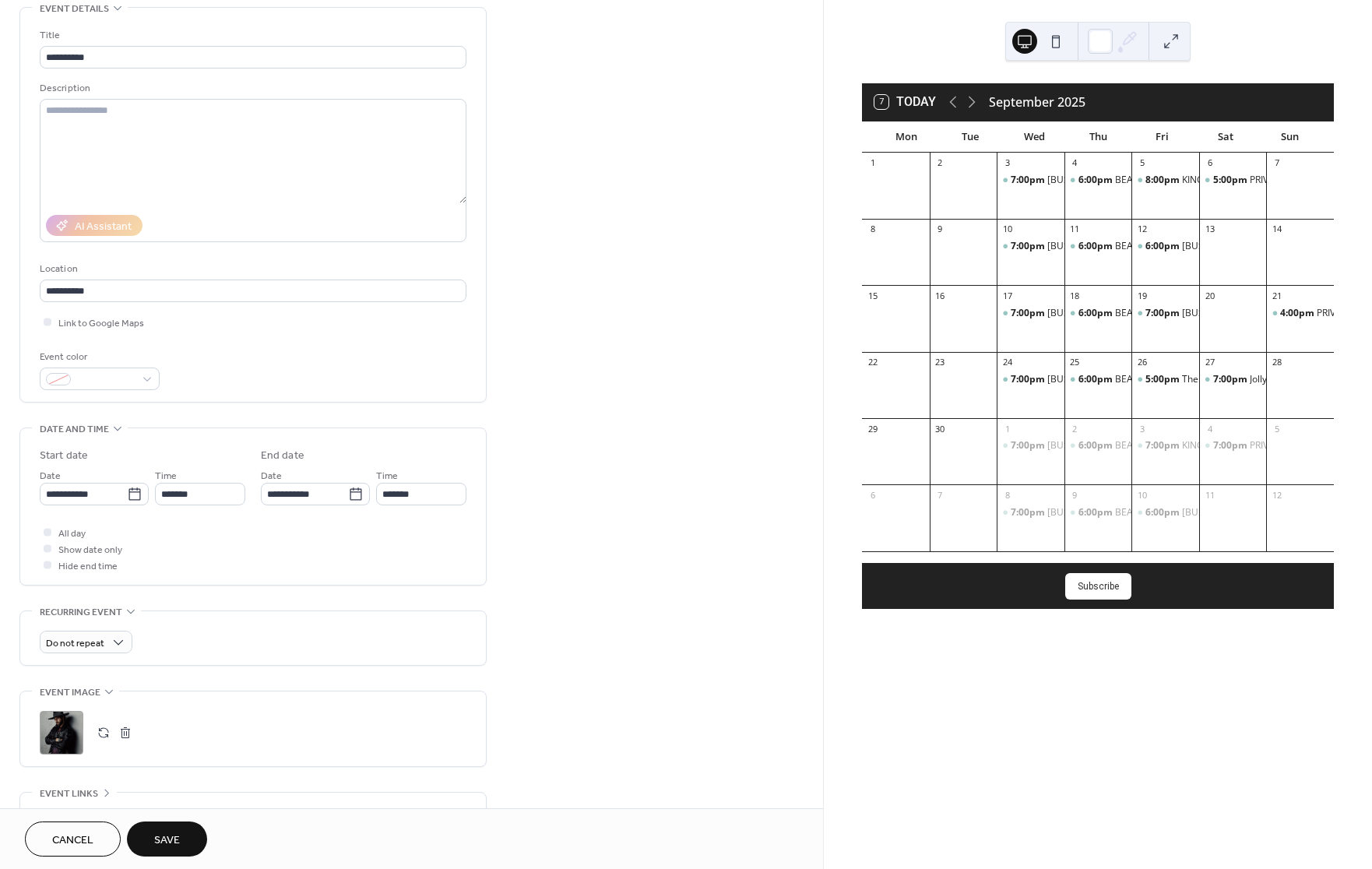 scroll, scrollTop: 81, scrollLeft: 0, axis: vertical 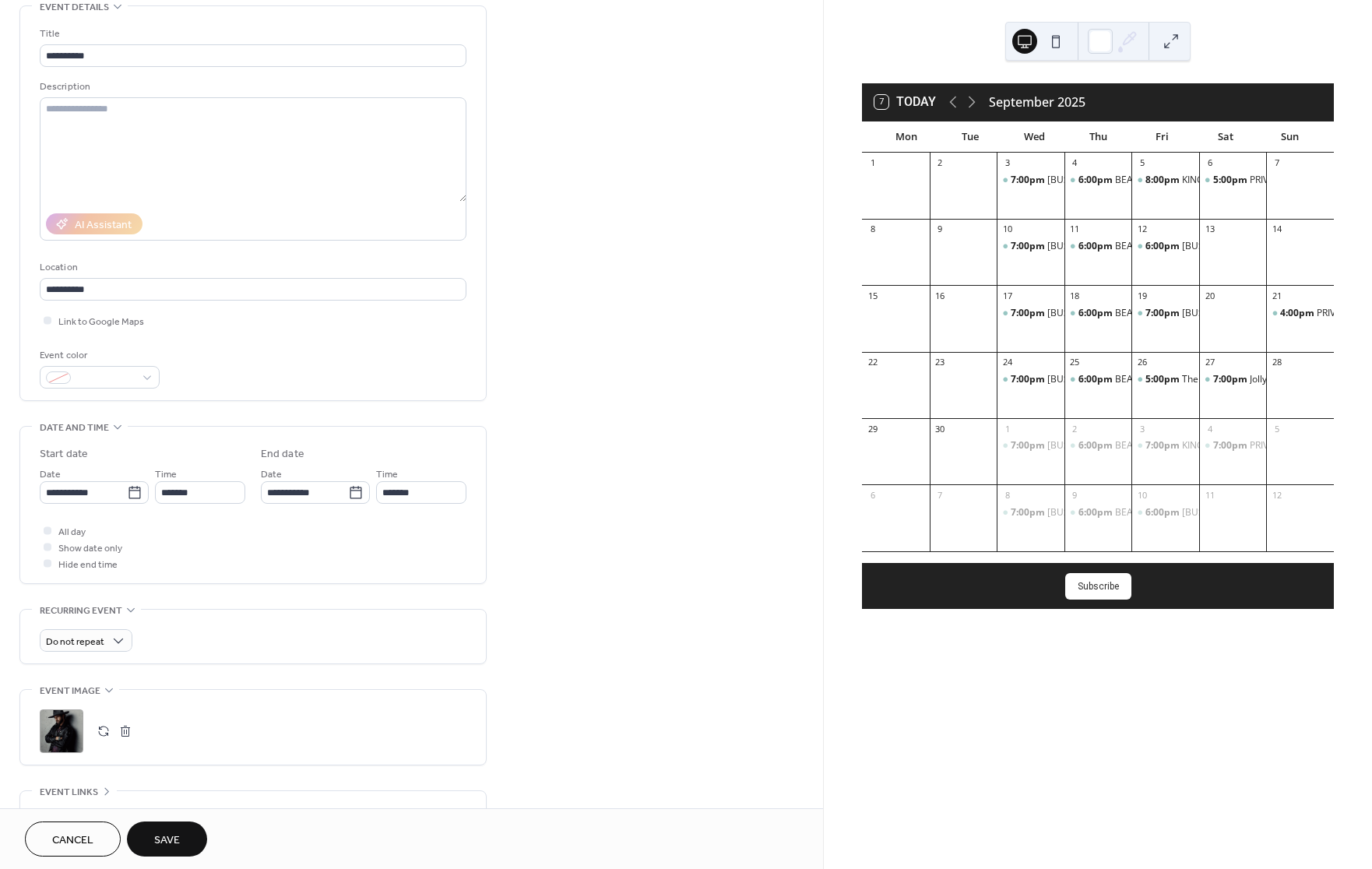 click on "Save" at bounding box center [167, 840] 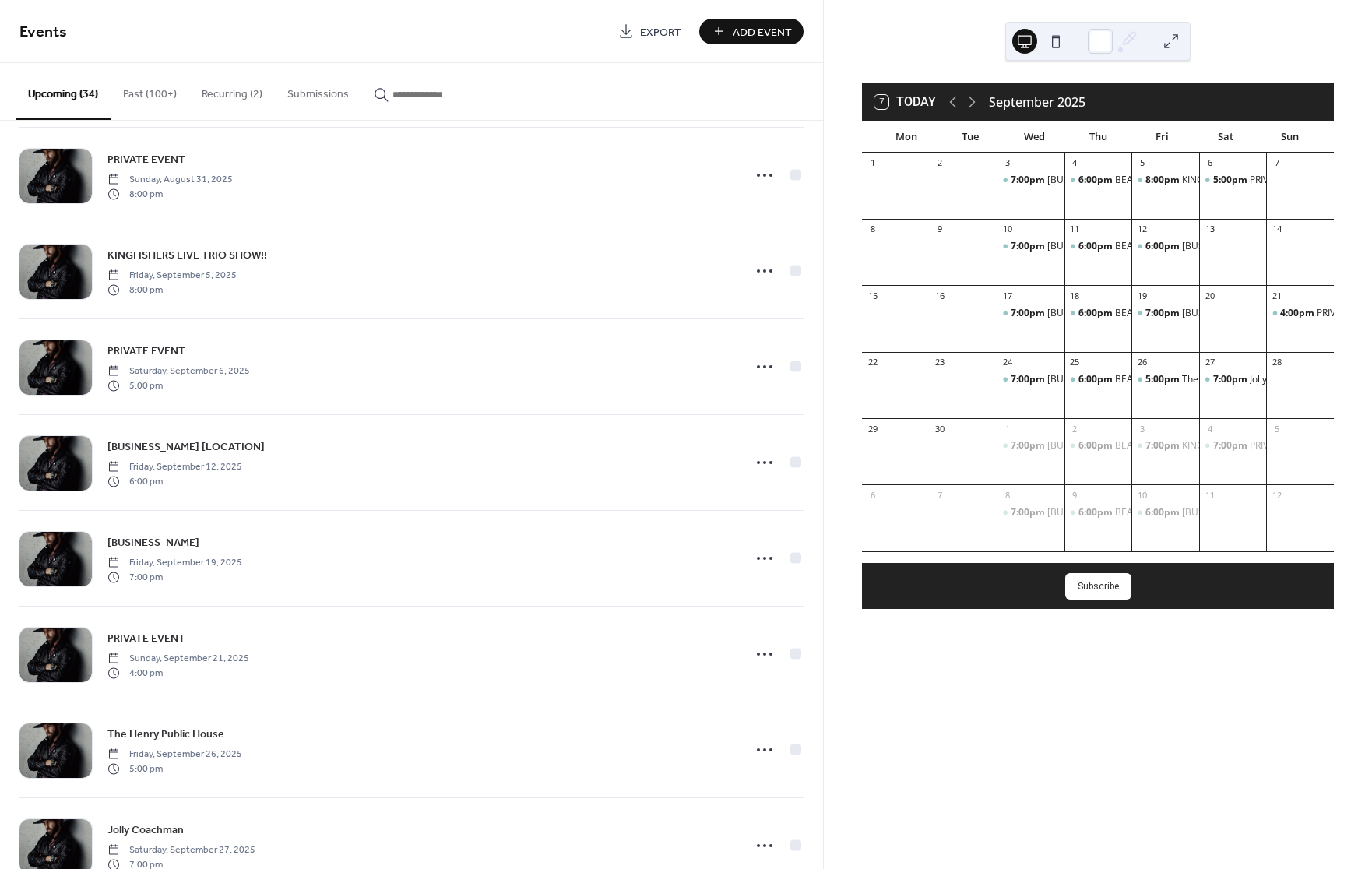 scroll, scrollTop: 1100, scrollLeft: 0, axis: vertical 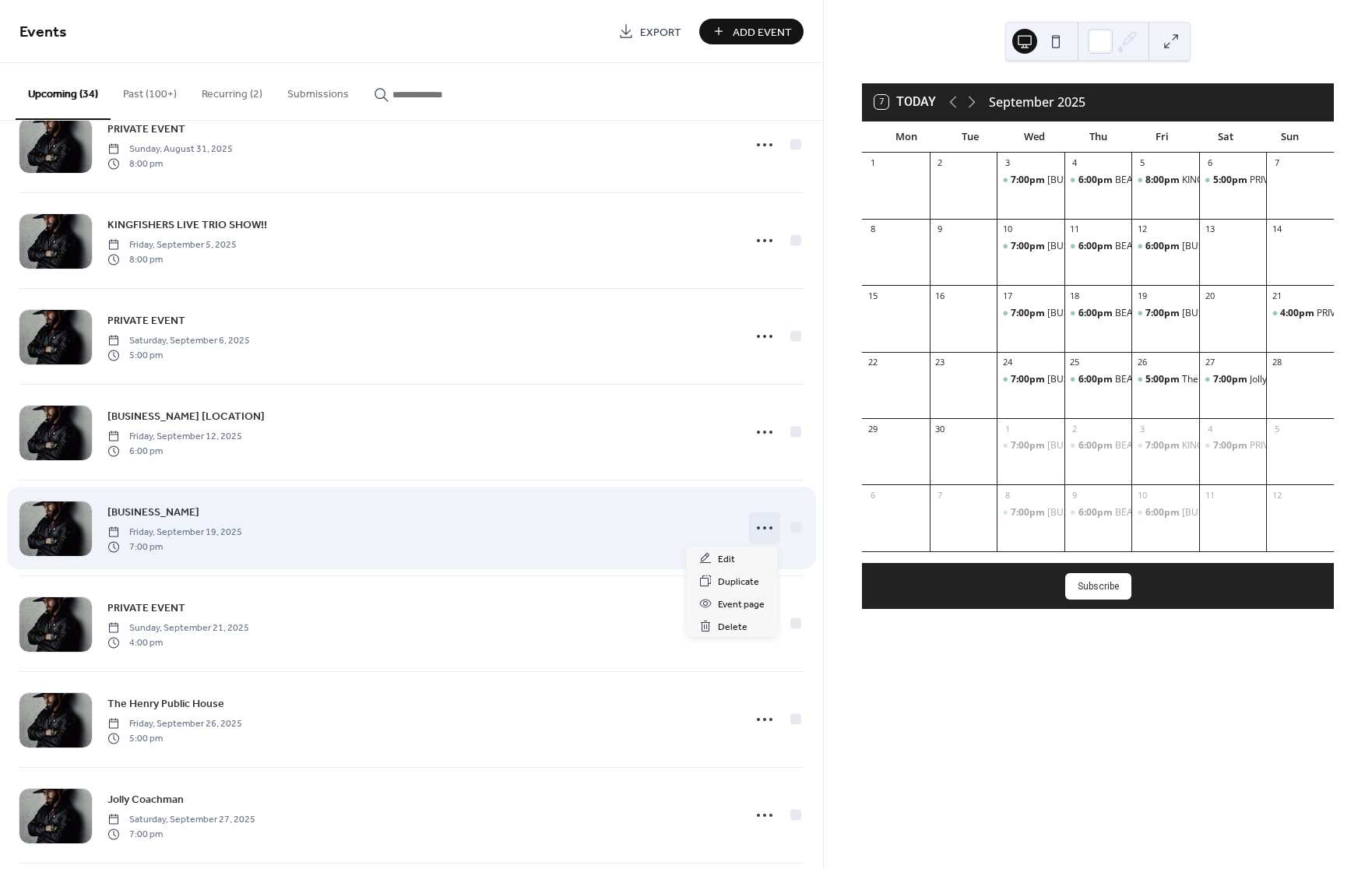click 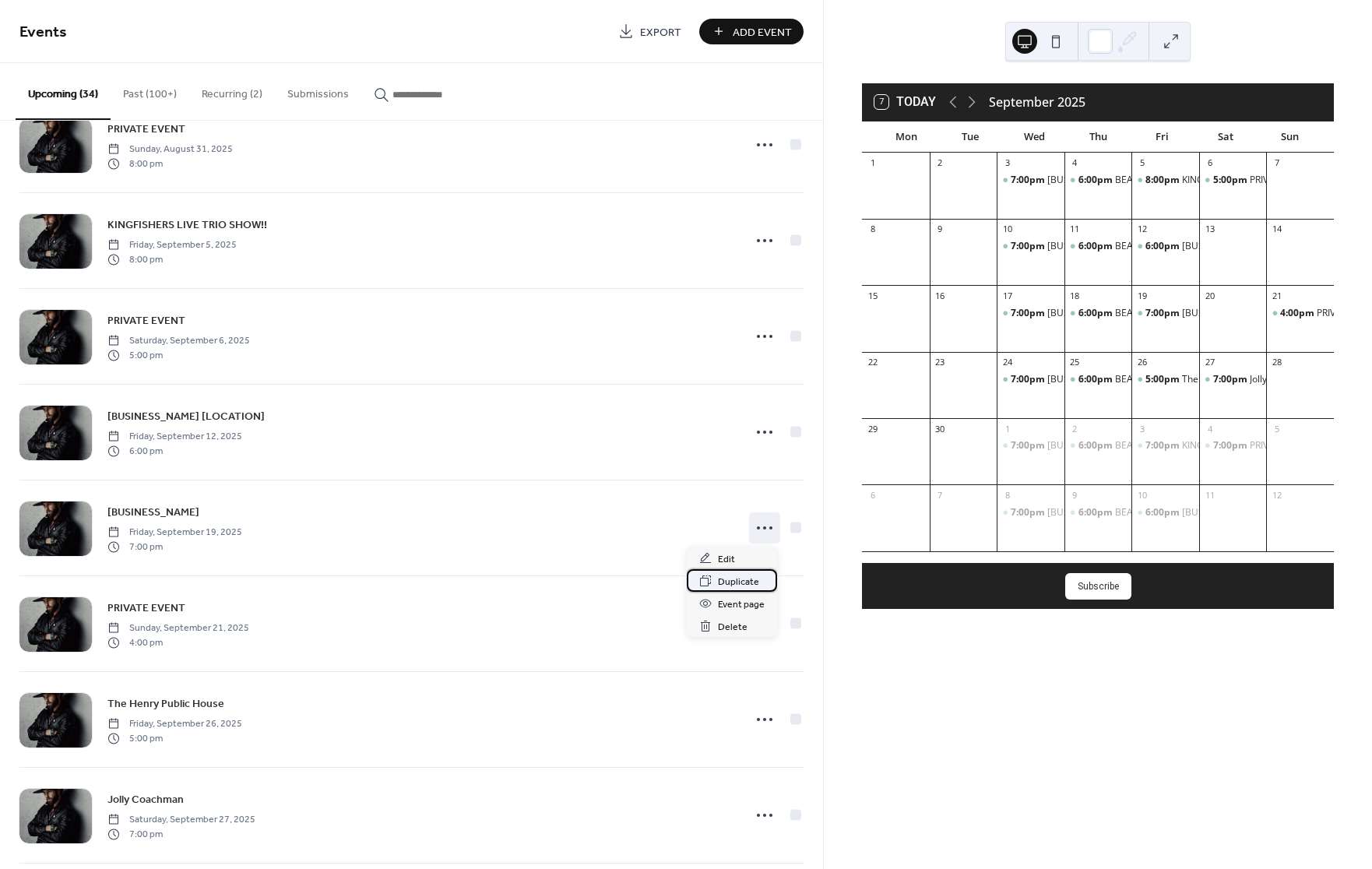 click on "Duplicate" at bounding box center (738, 582) 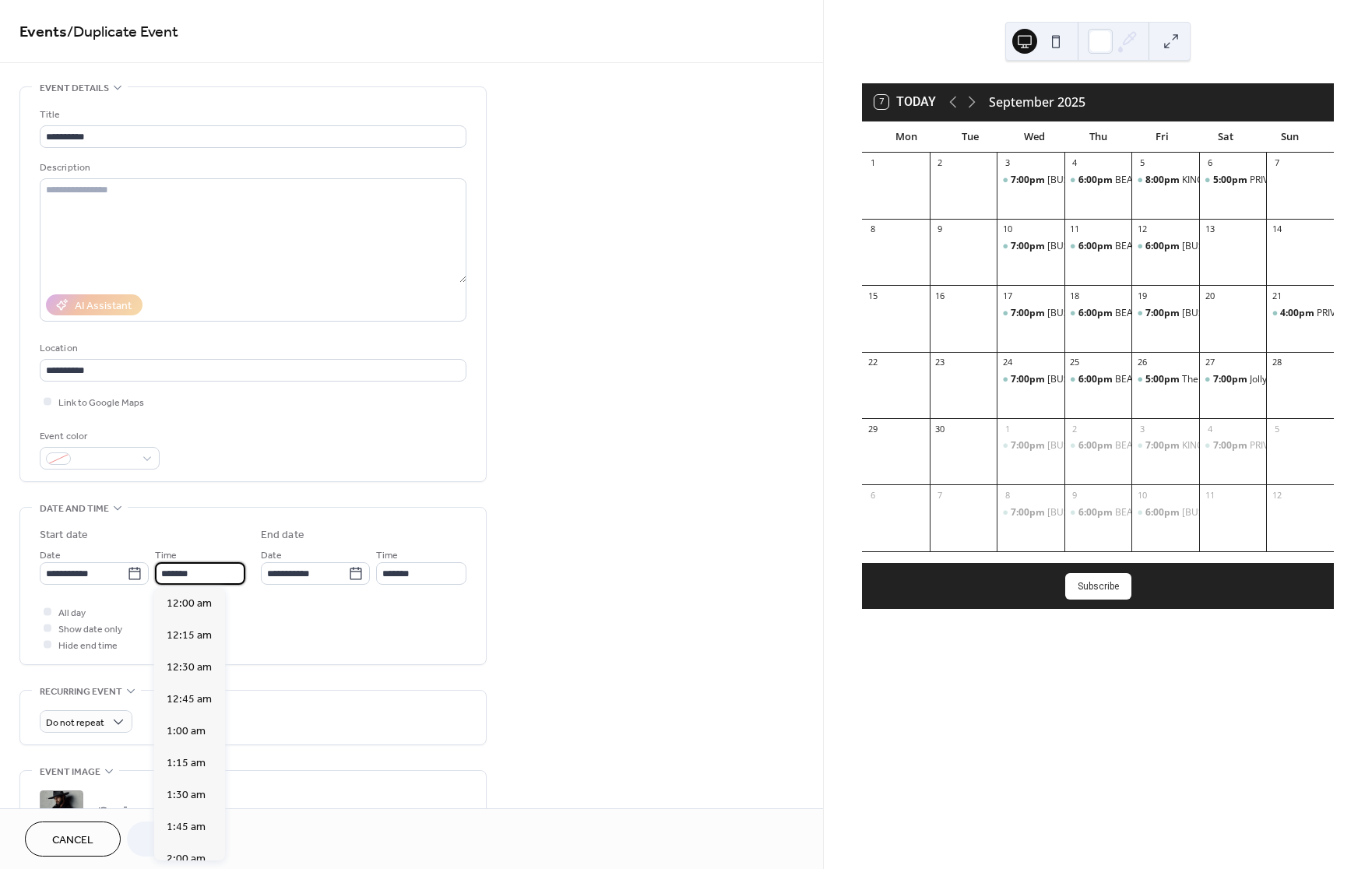 click on "*******" at bounding box center [200, 573] 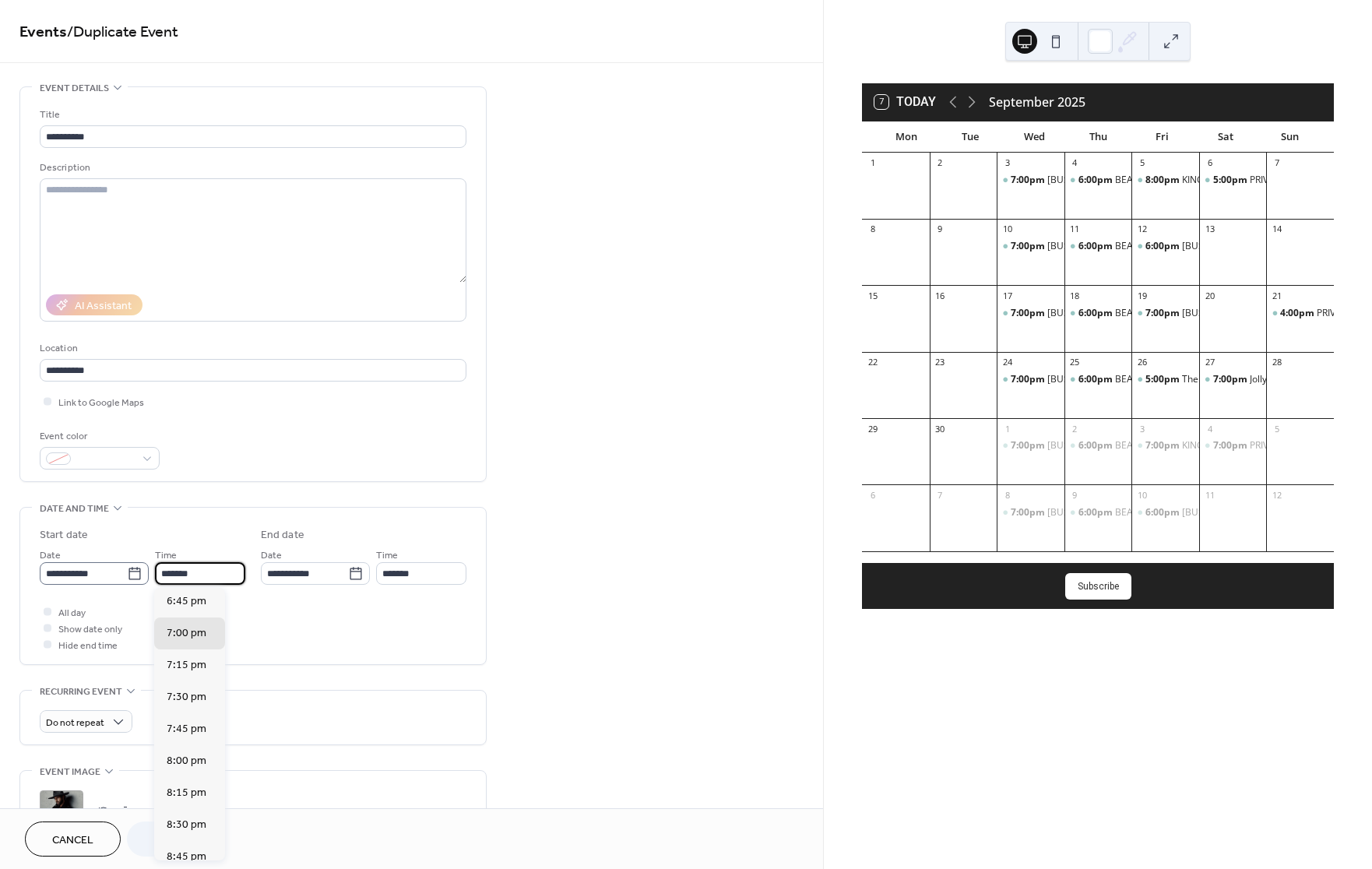 click 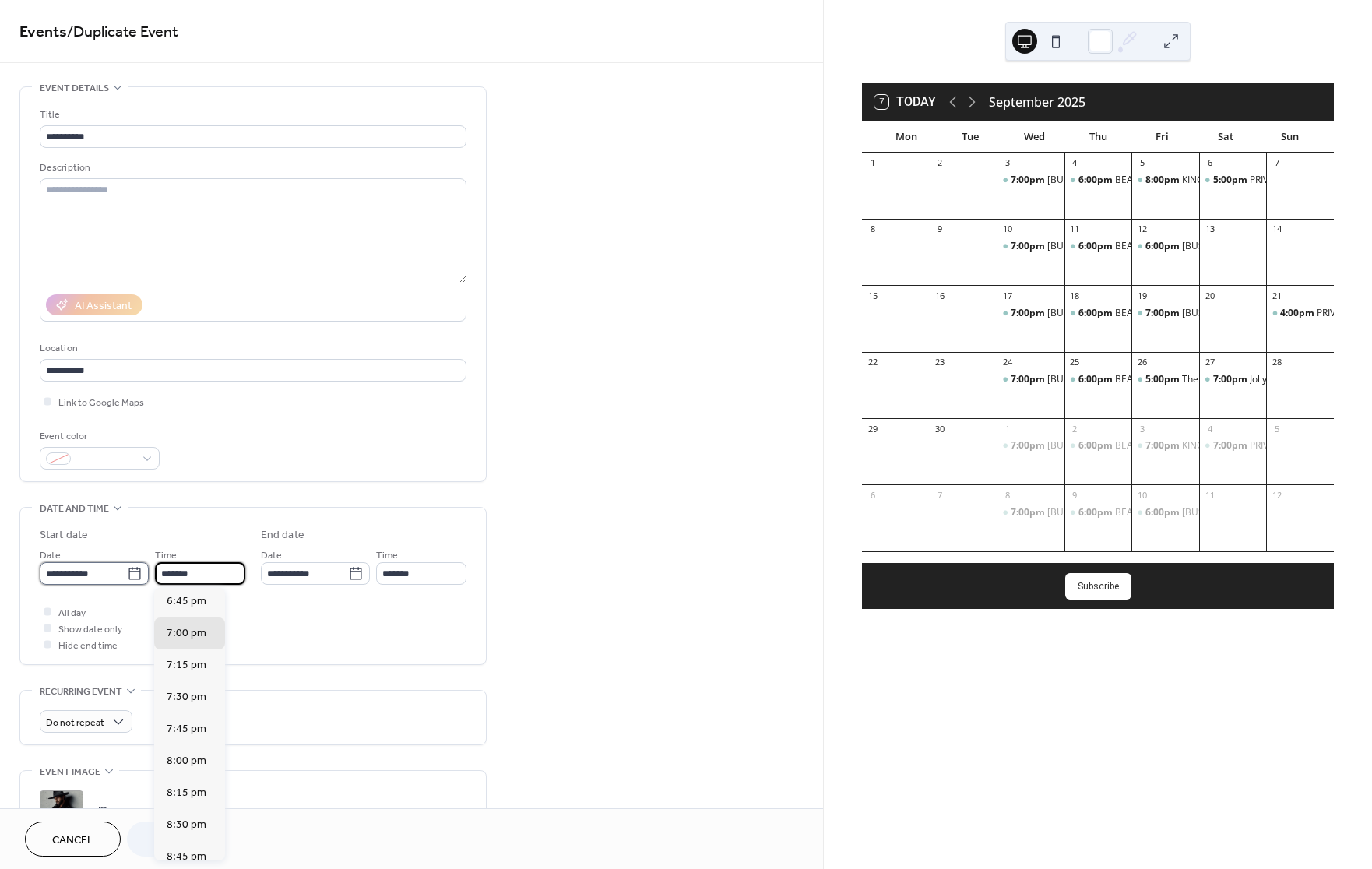 click on "**********" at bounding box center (83, 573) 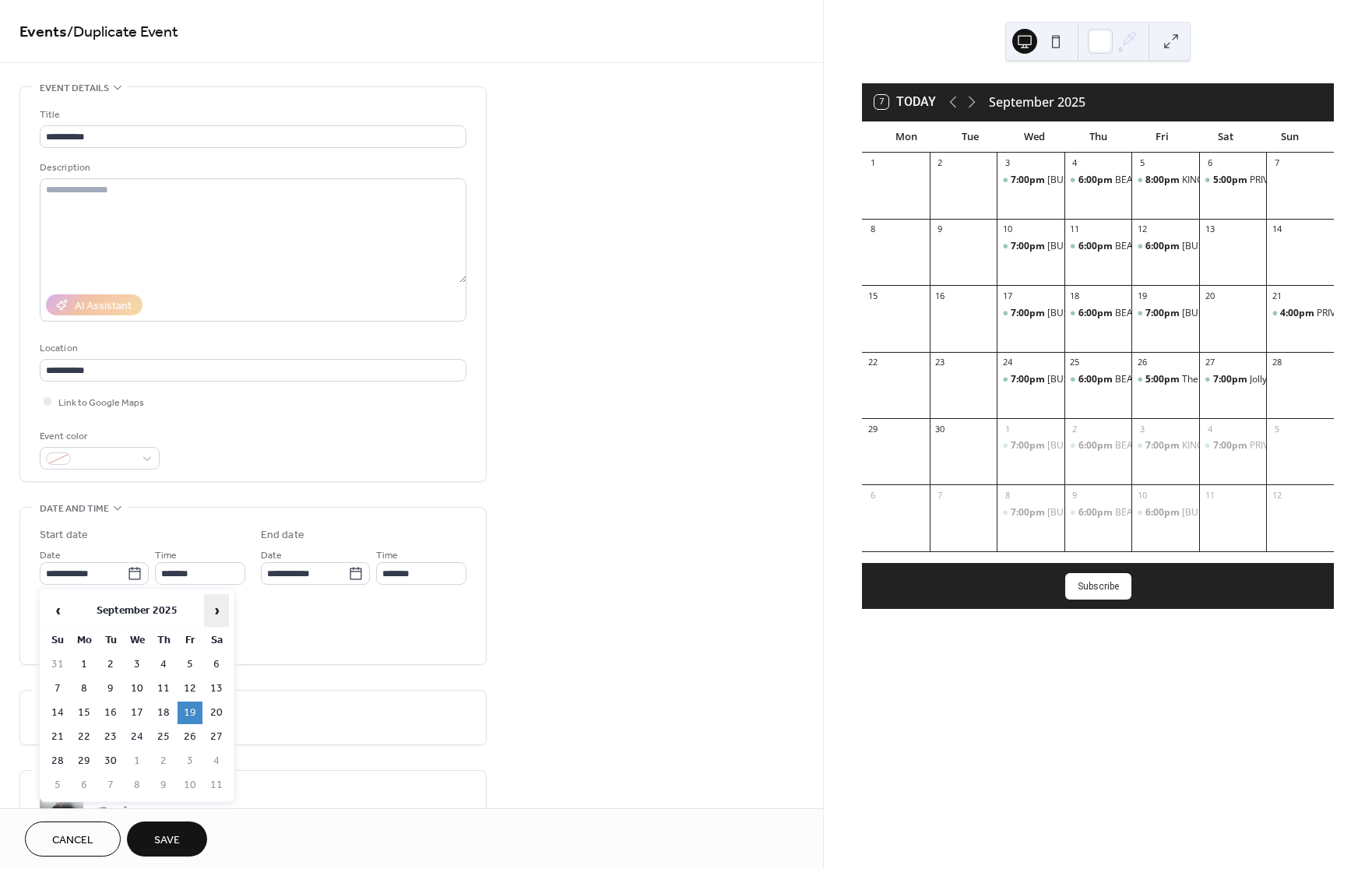 click on "›" at bounding box center (216, 610) 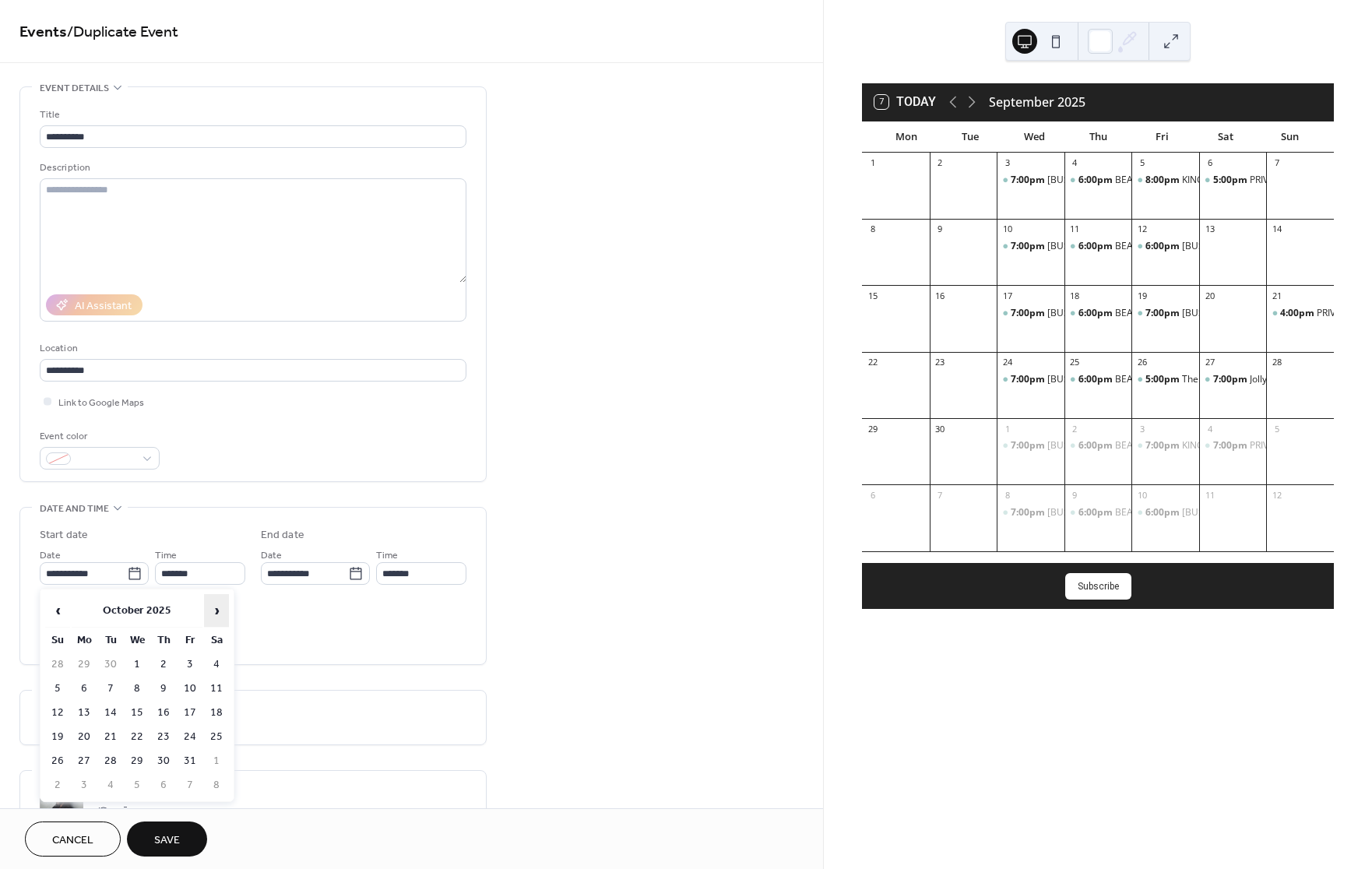 click on "›" at bounding box center [216, 610] 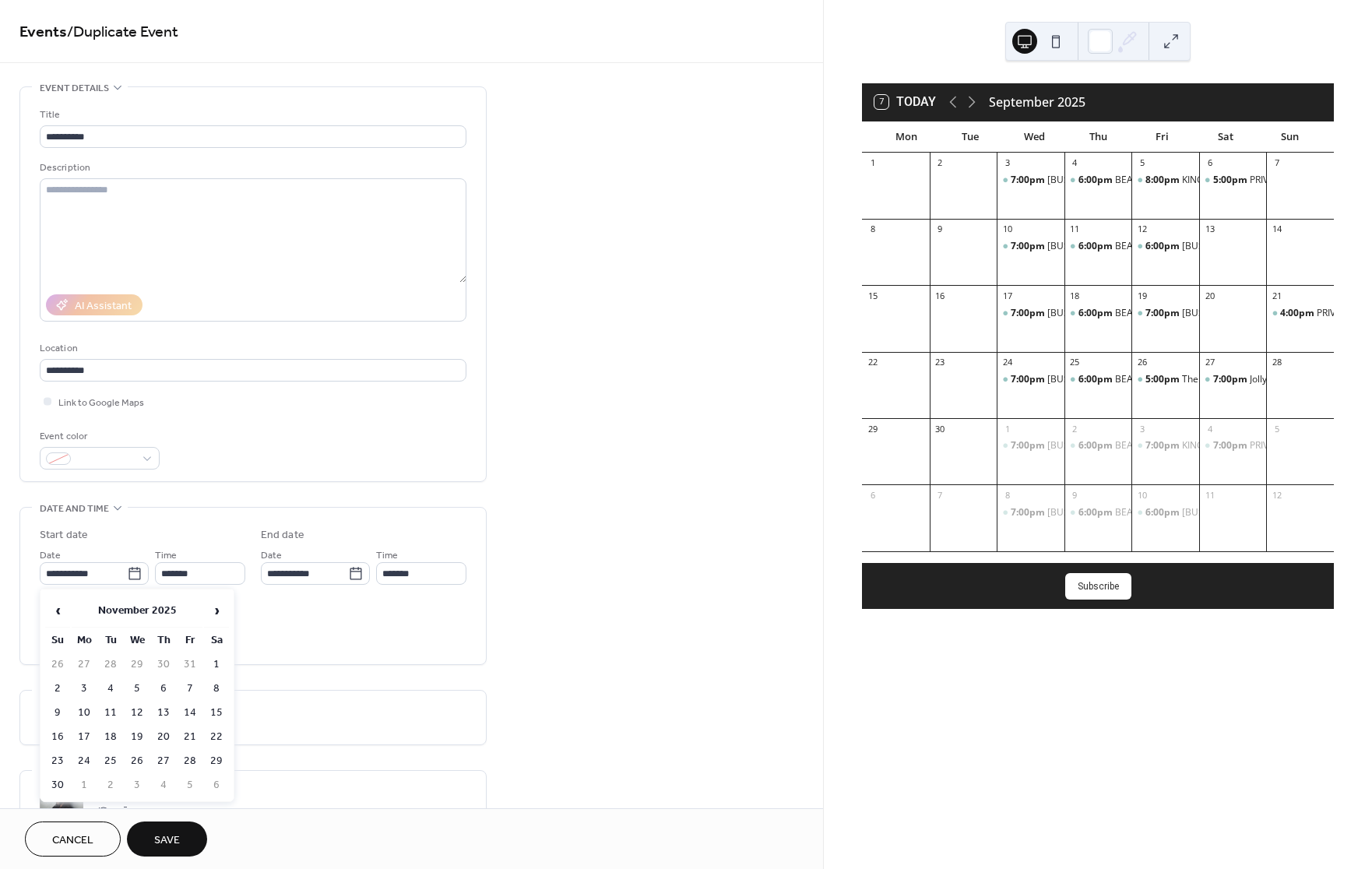 click on "28" at bounding box center [190, 761] 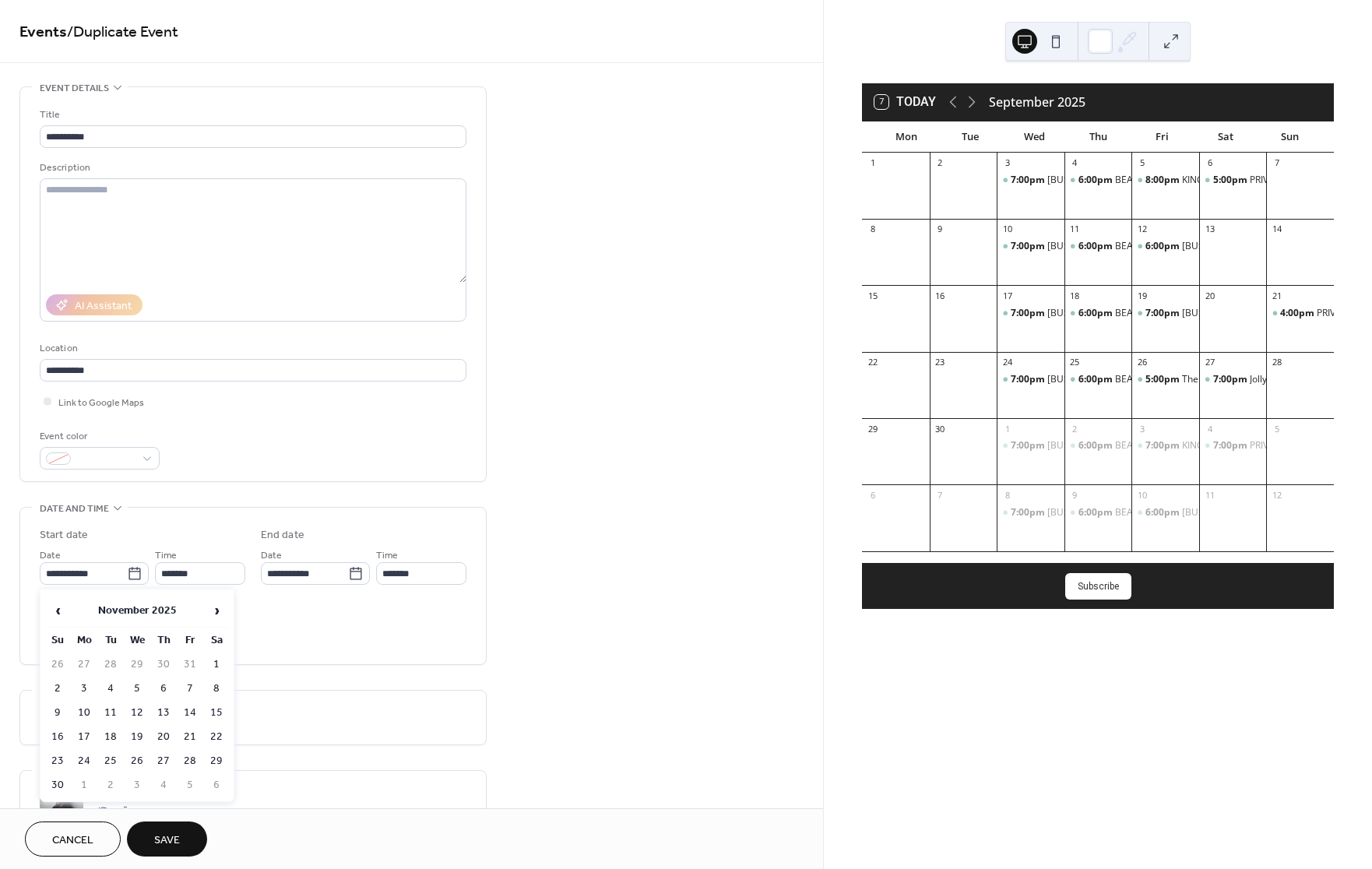 type on "**********" 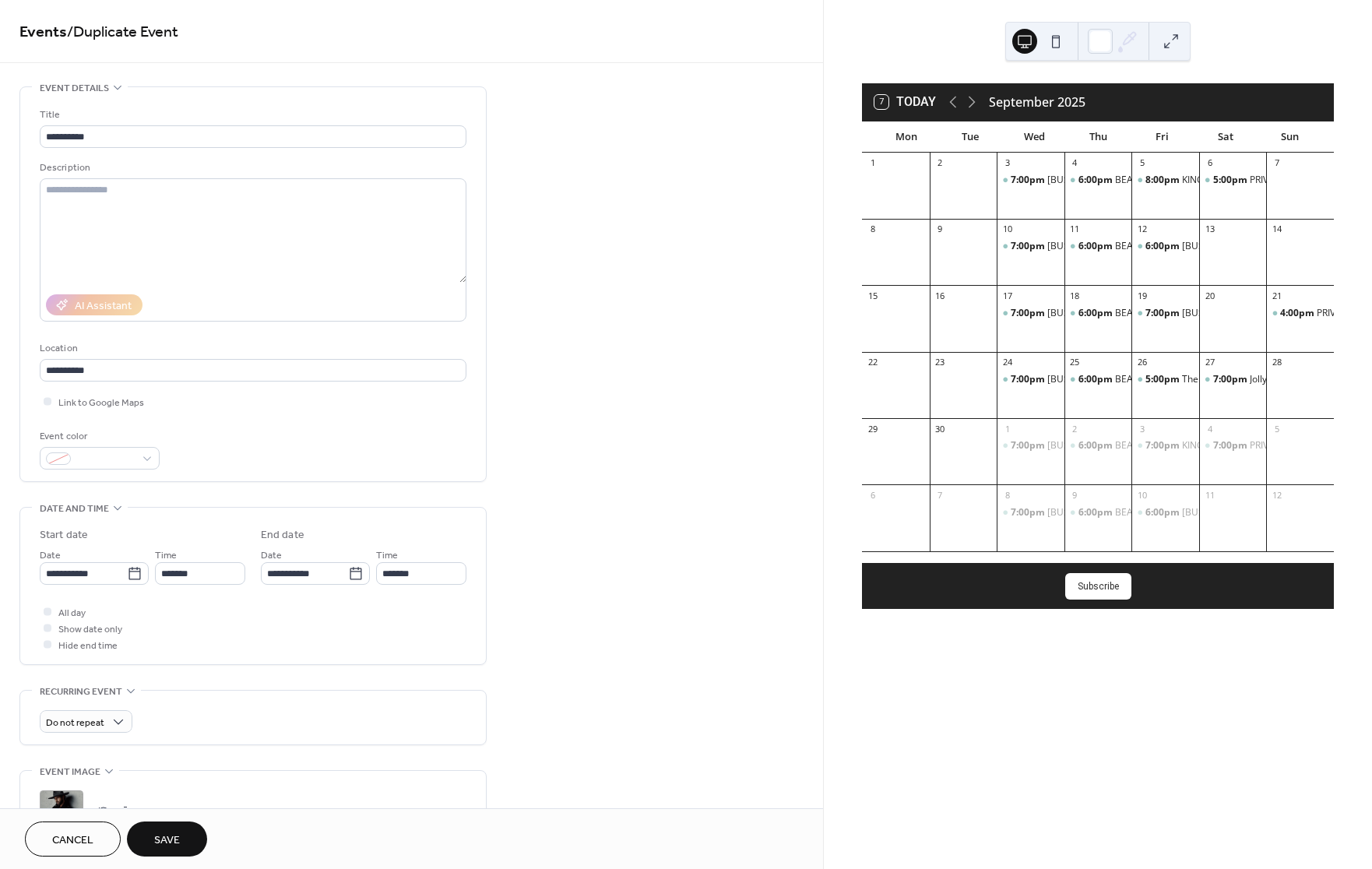 click on "Save" at bounding box center (167, 840) 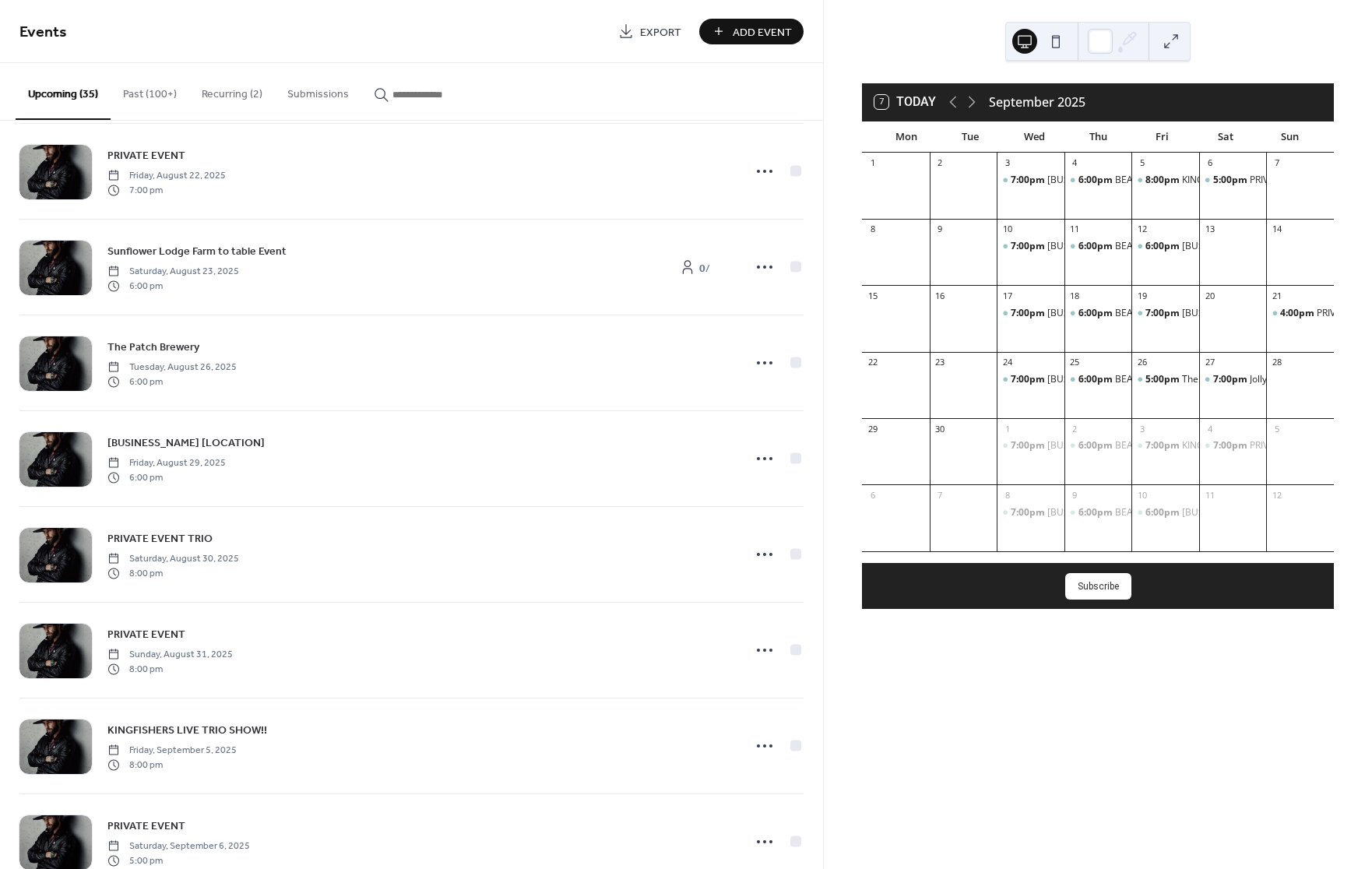 scroll, scrollTop: 598, scrollLeft: 0, axis: vertical 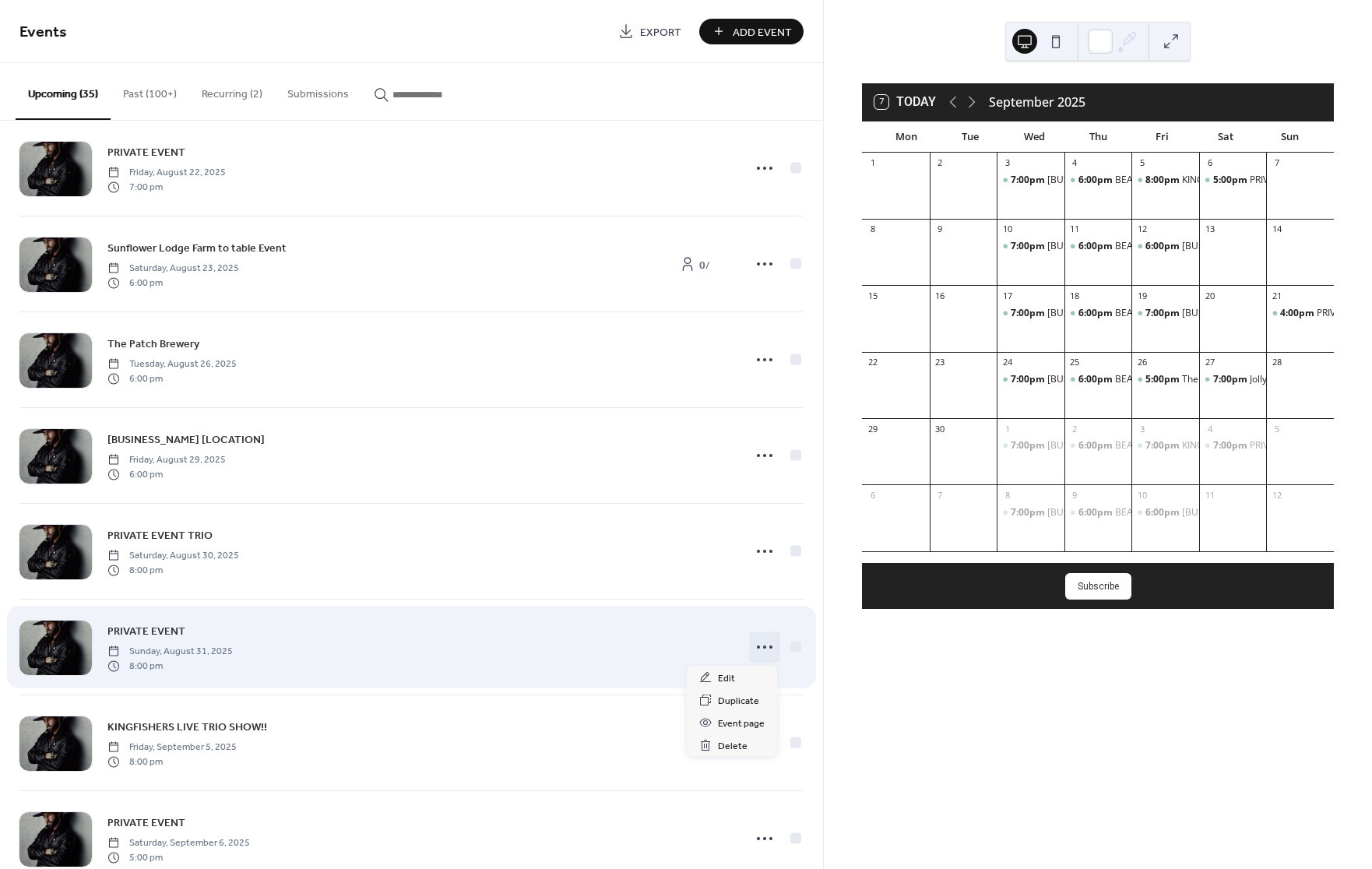 click 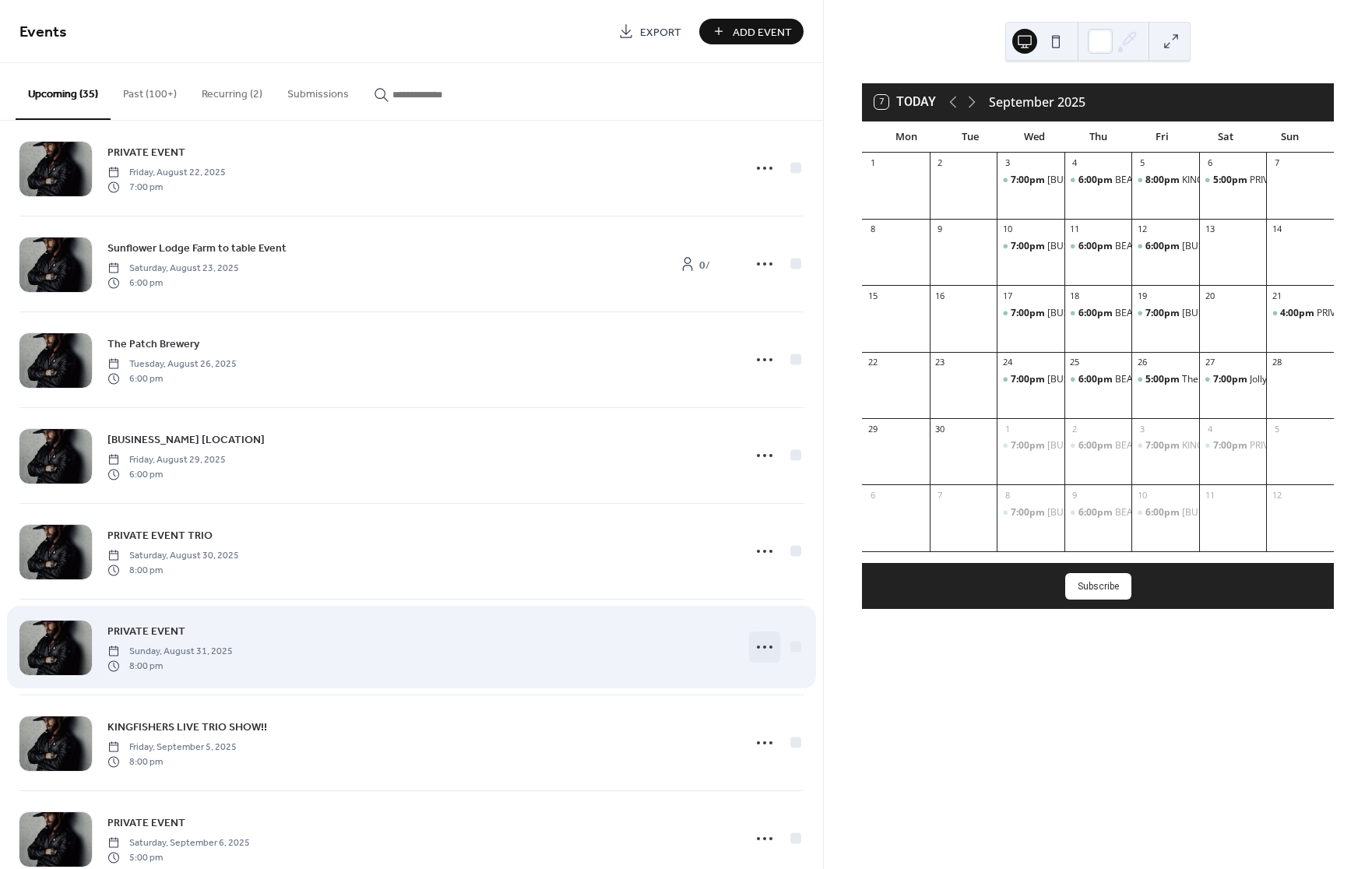 drag, startPoint x: 755, startPoint y: 646, endPoint x: 749, endPoint y: 659, distance: 14.317821 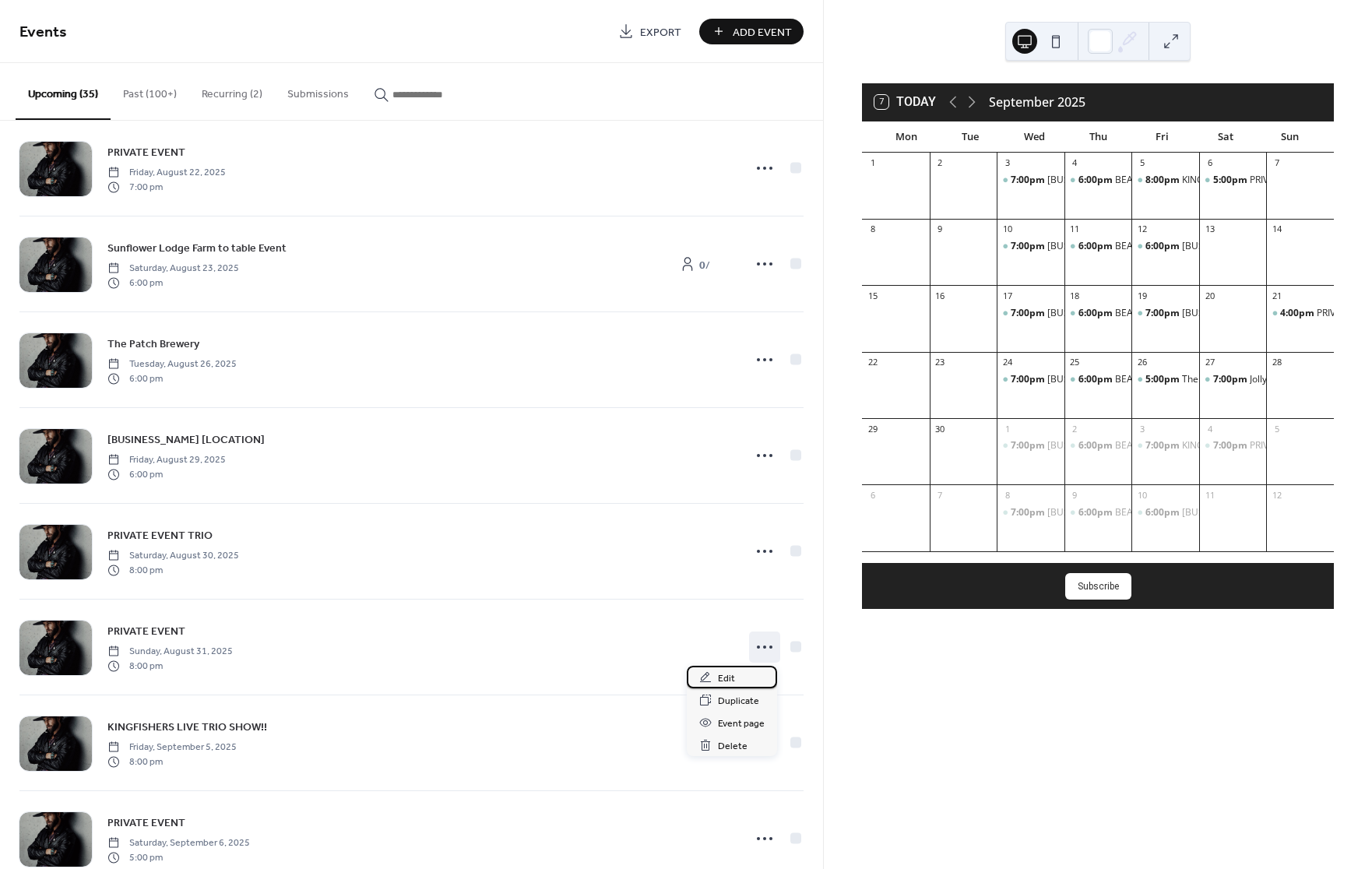 click on "Edit" at bounding box center [726, 678] 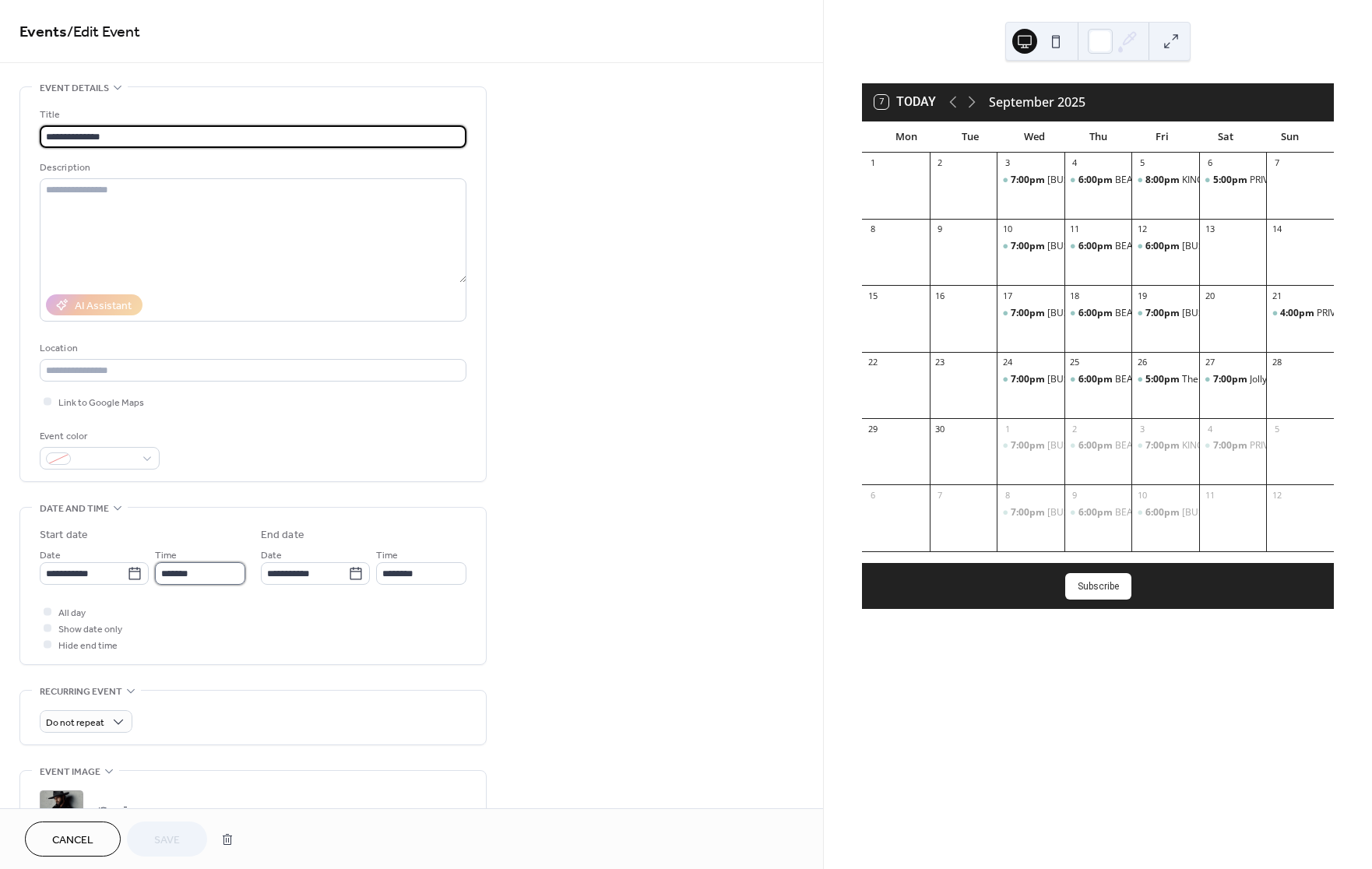 click on "*******" at bounding box center (200, 573) 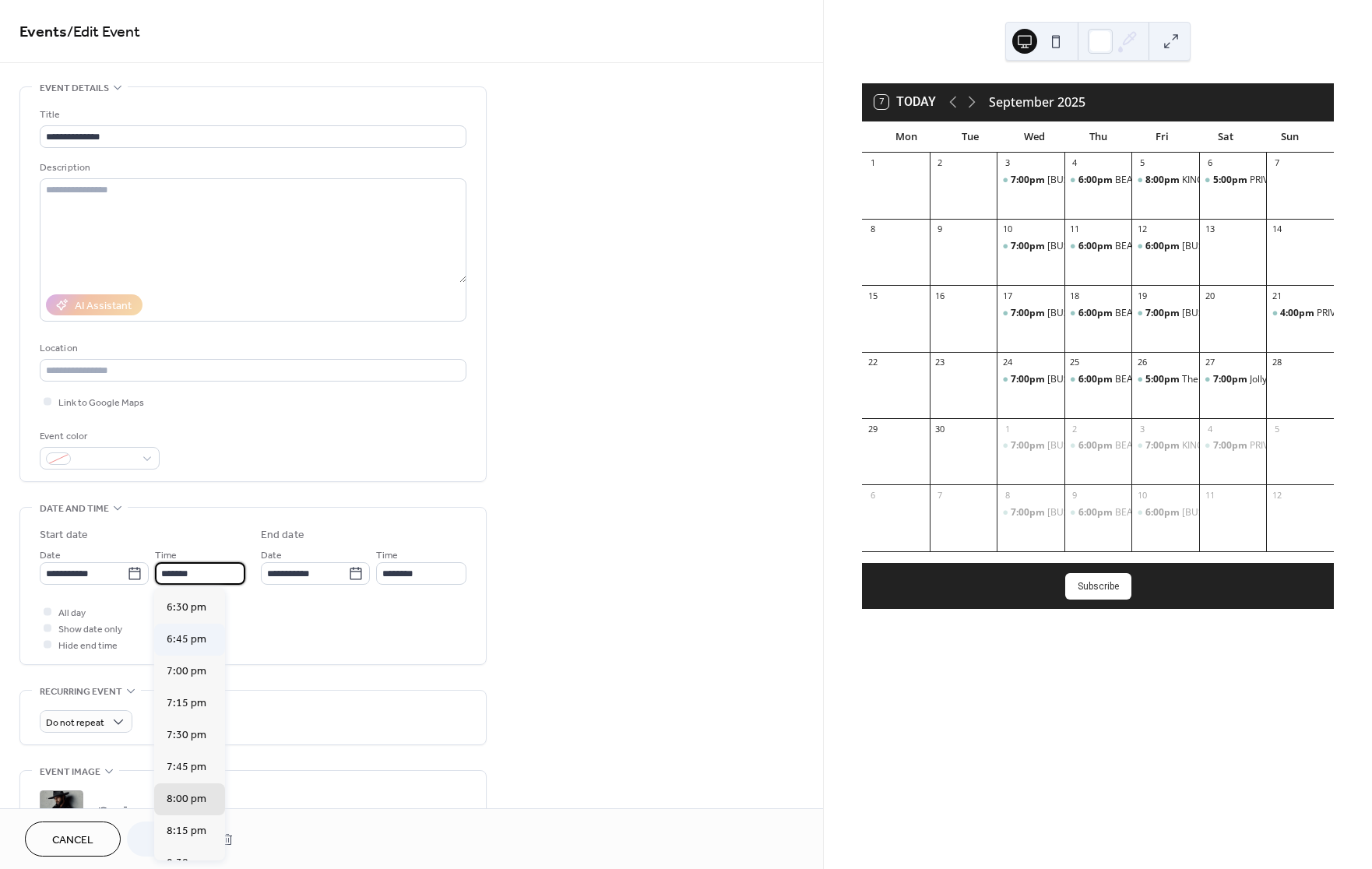 scroll, scrollTop: 2354, scrollLeft: 0, axis: vertical 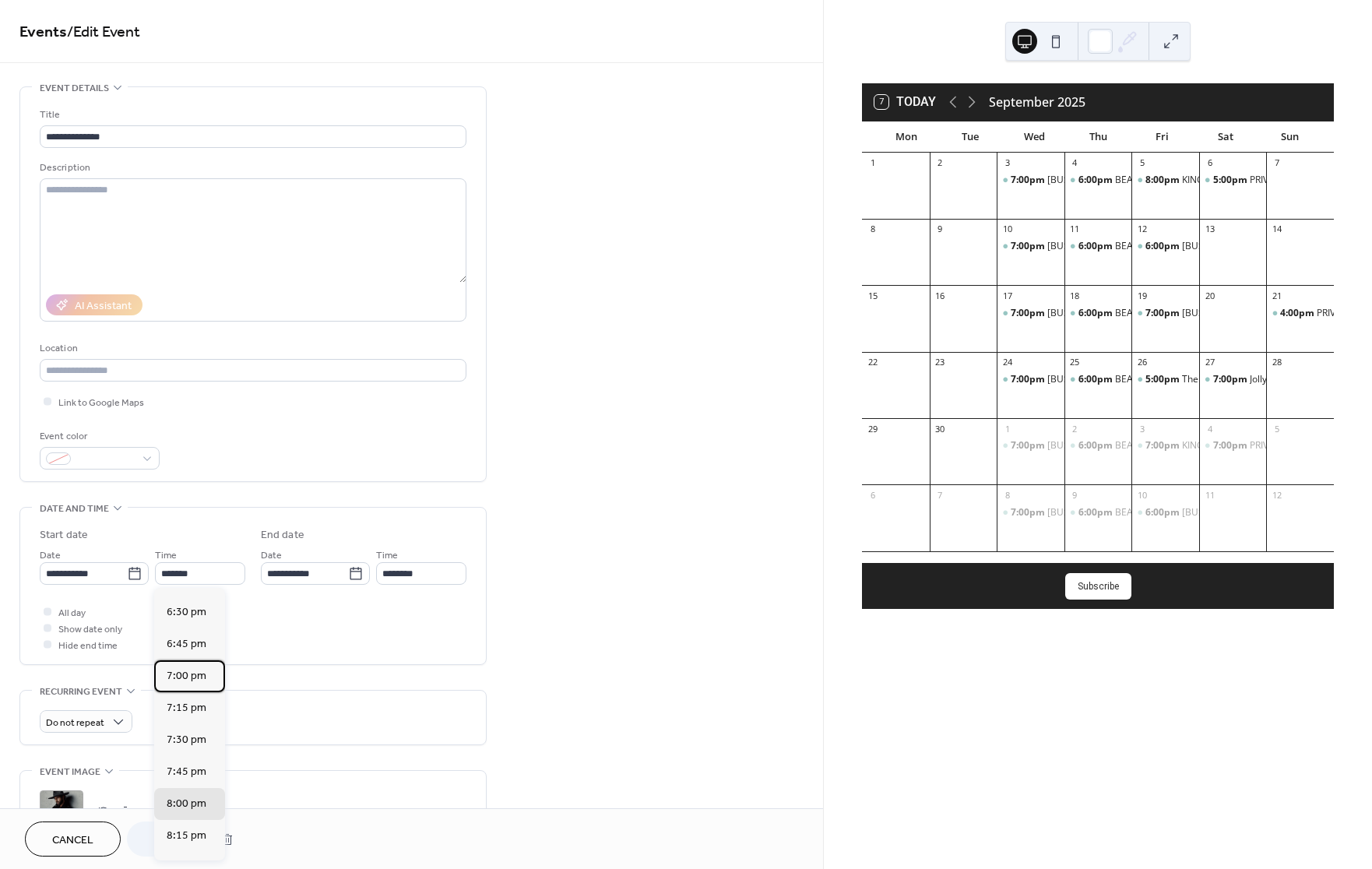 click on "7:00 pm" at bounding box center (186, 676) 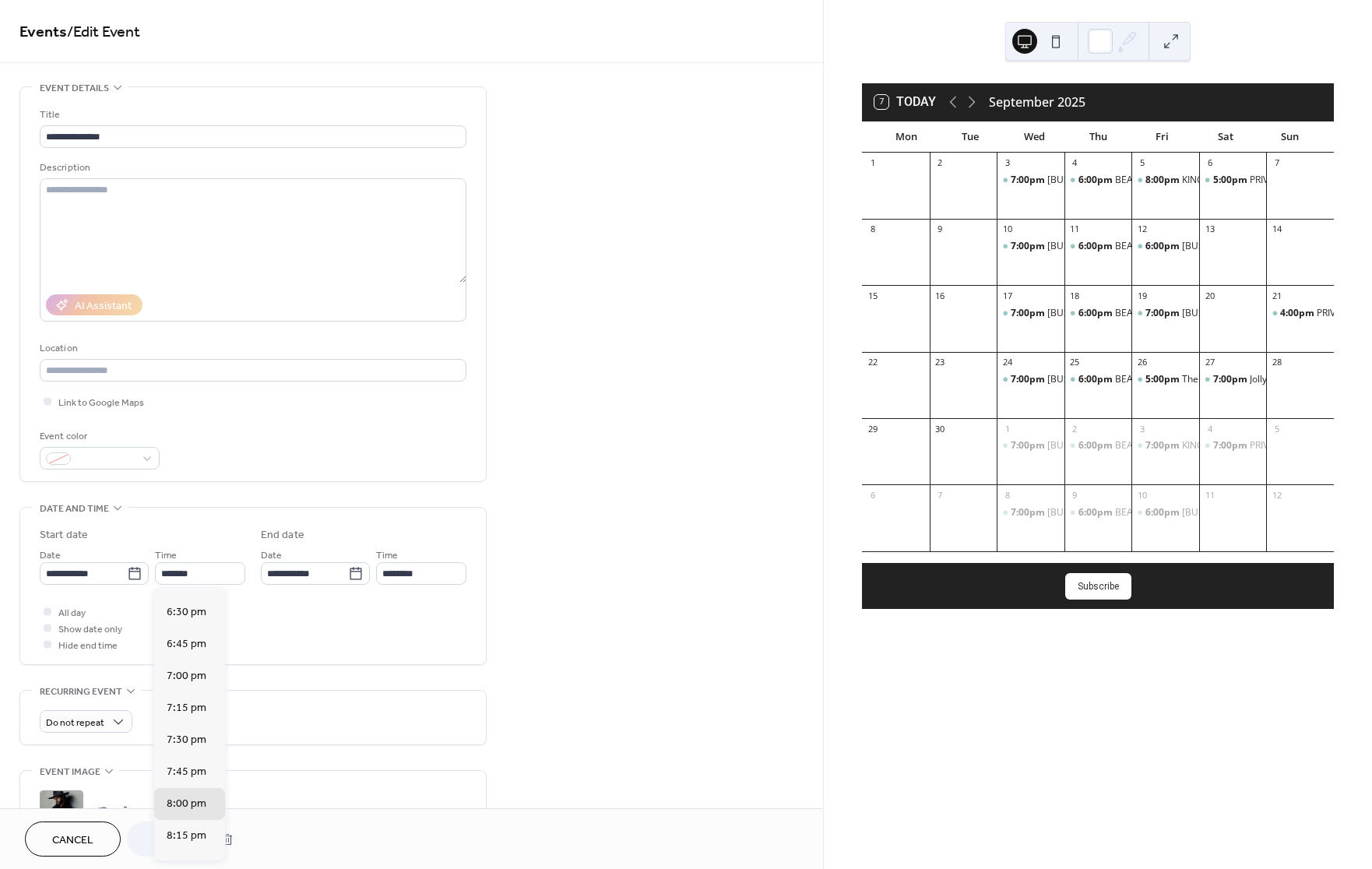 type on "*******" 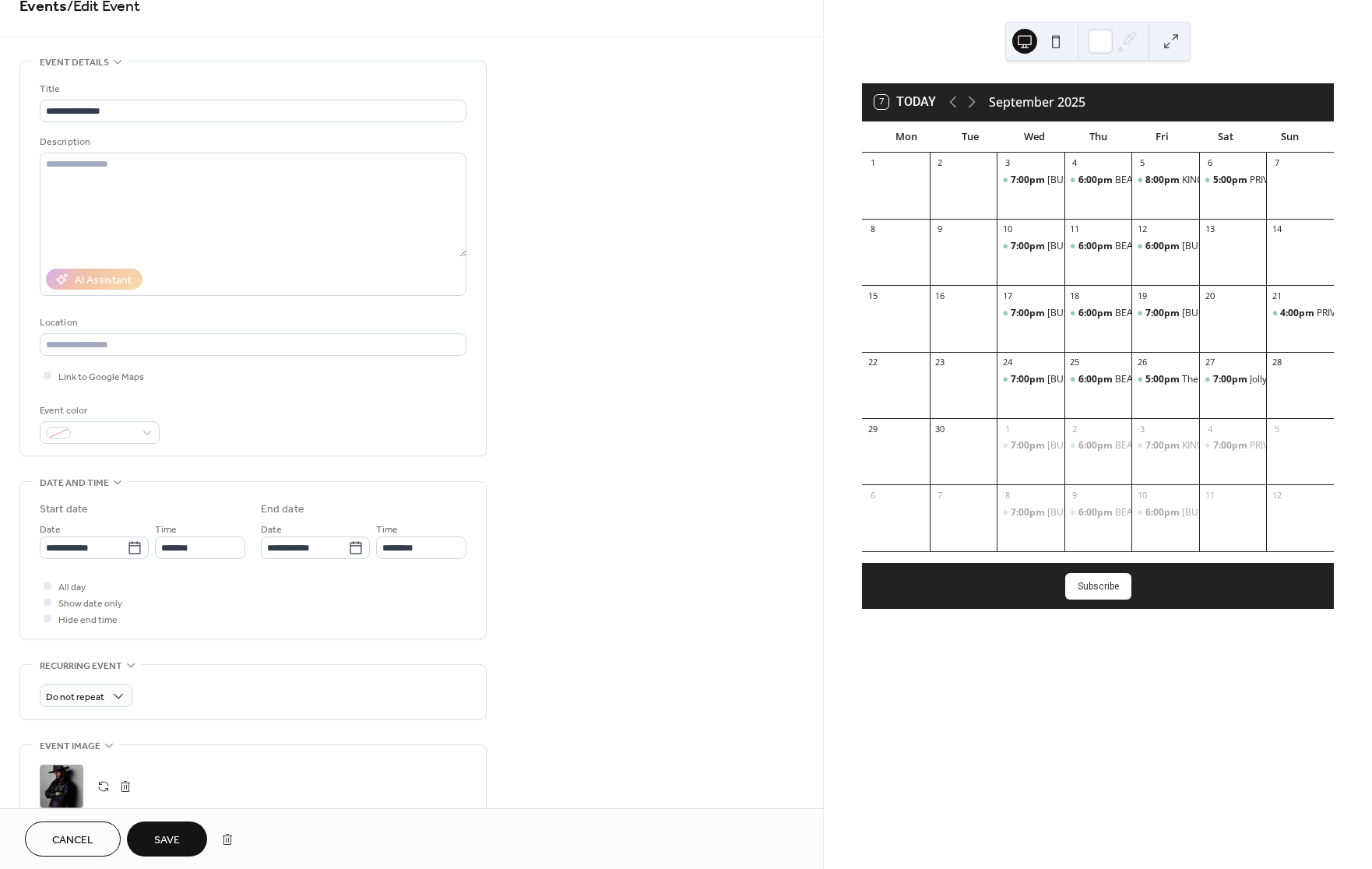 scroll, scrollTop: 27, scrollLeft: 0, axis: vertical 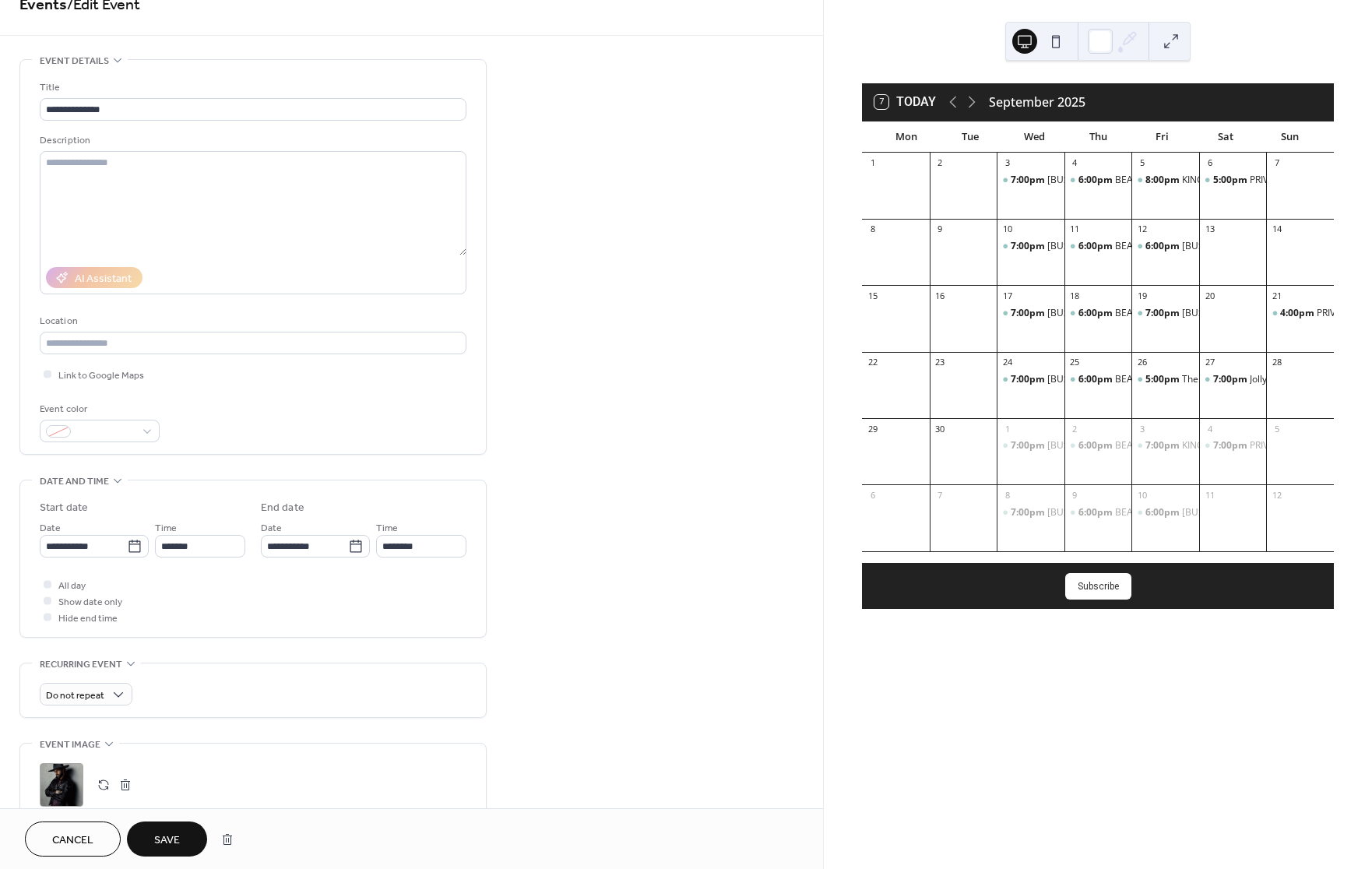 drag, startPoint x: 167, startPoint y: 826, endPoint x: 846, endPoint y: 653, distance: 700.69251 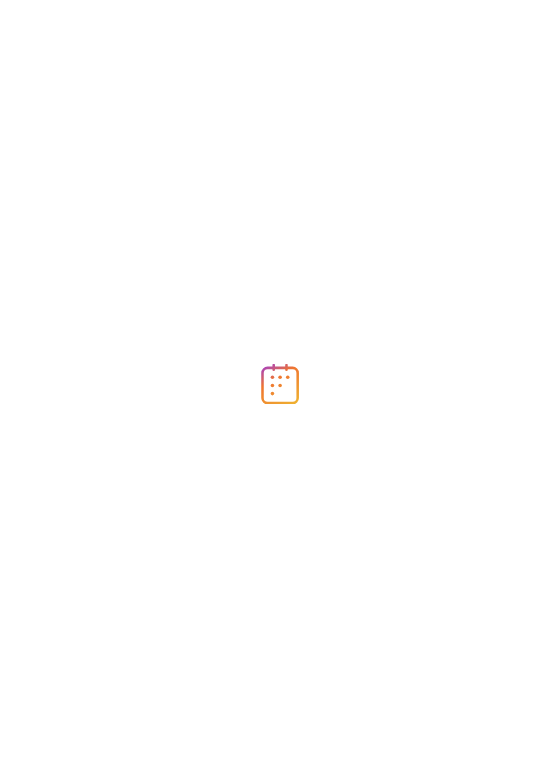 scroll, scrollTop: 0, scrollLeft: 0, axis: both 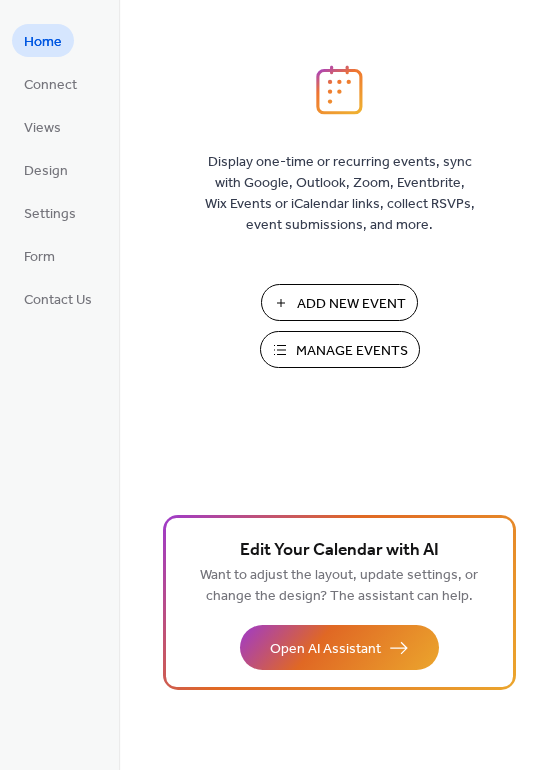 click on "Manage Events" at bounding box center [352, 351] 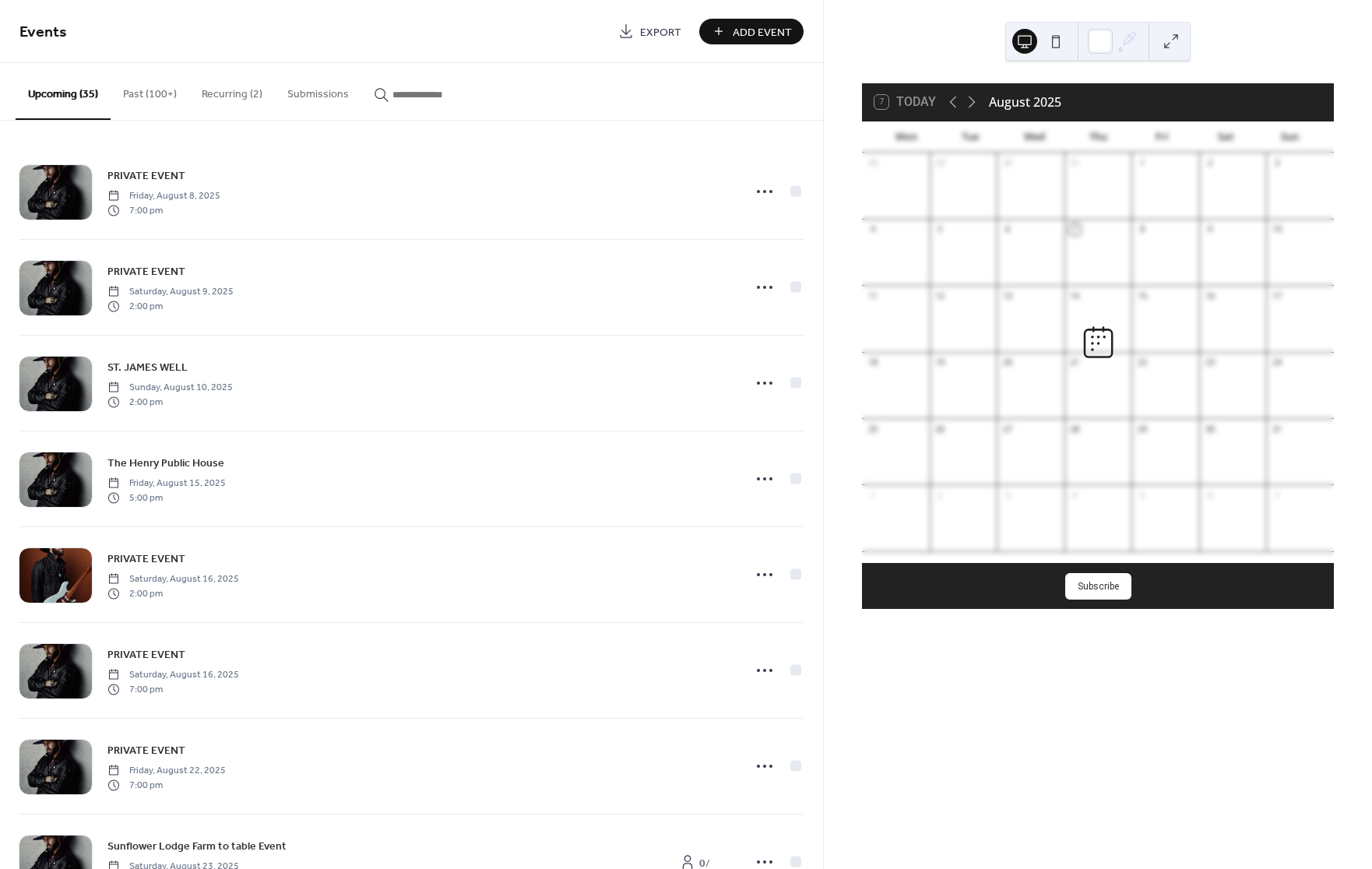 scroll, scrollTop: 0, scrollLeft: 0, axis: both 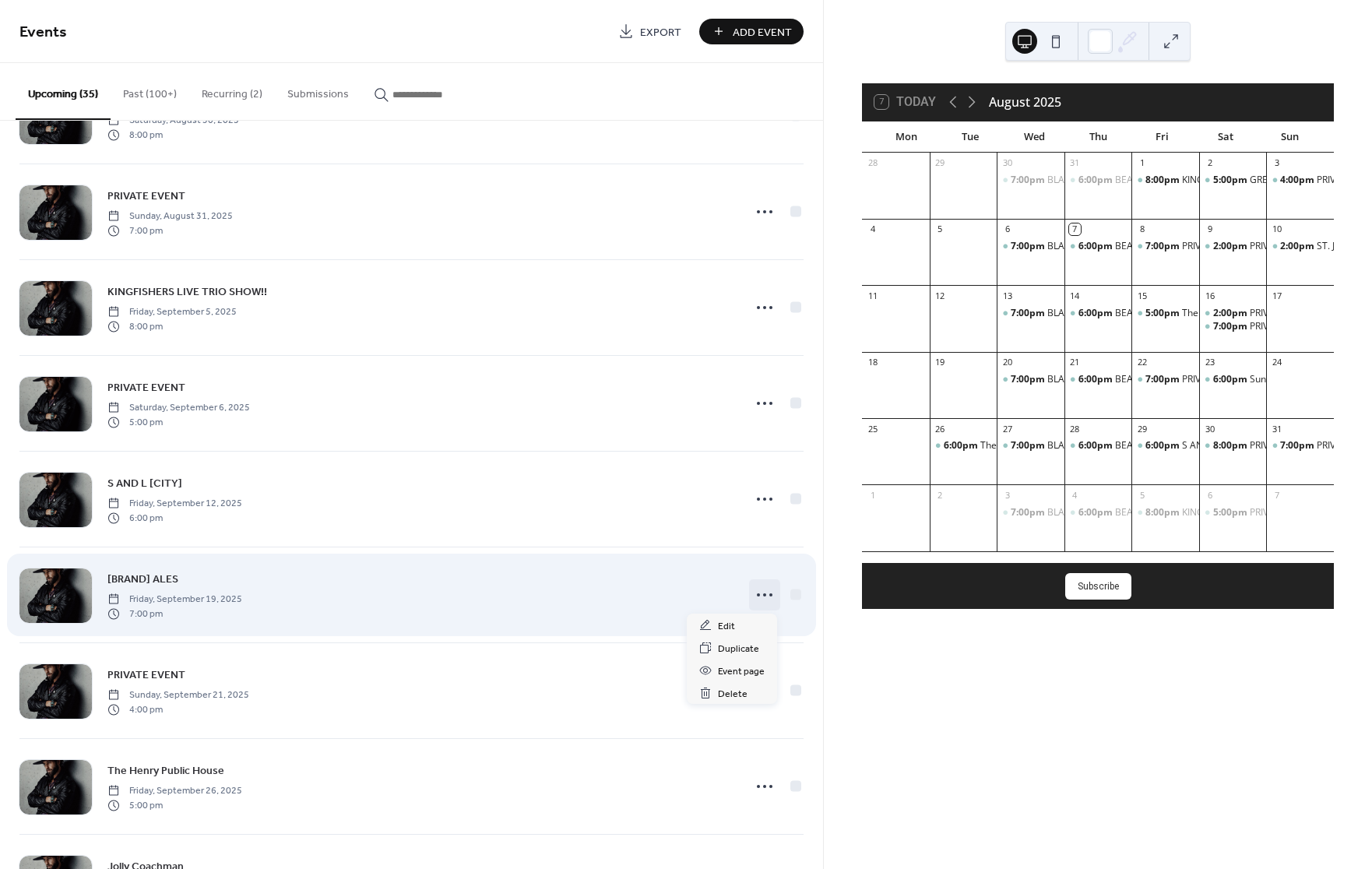 click 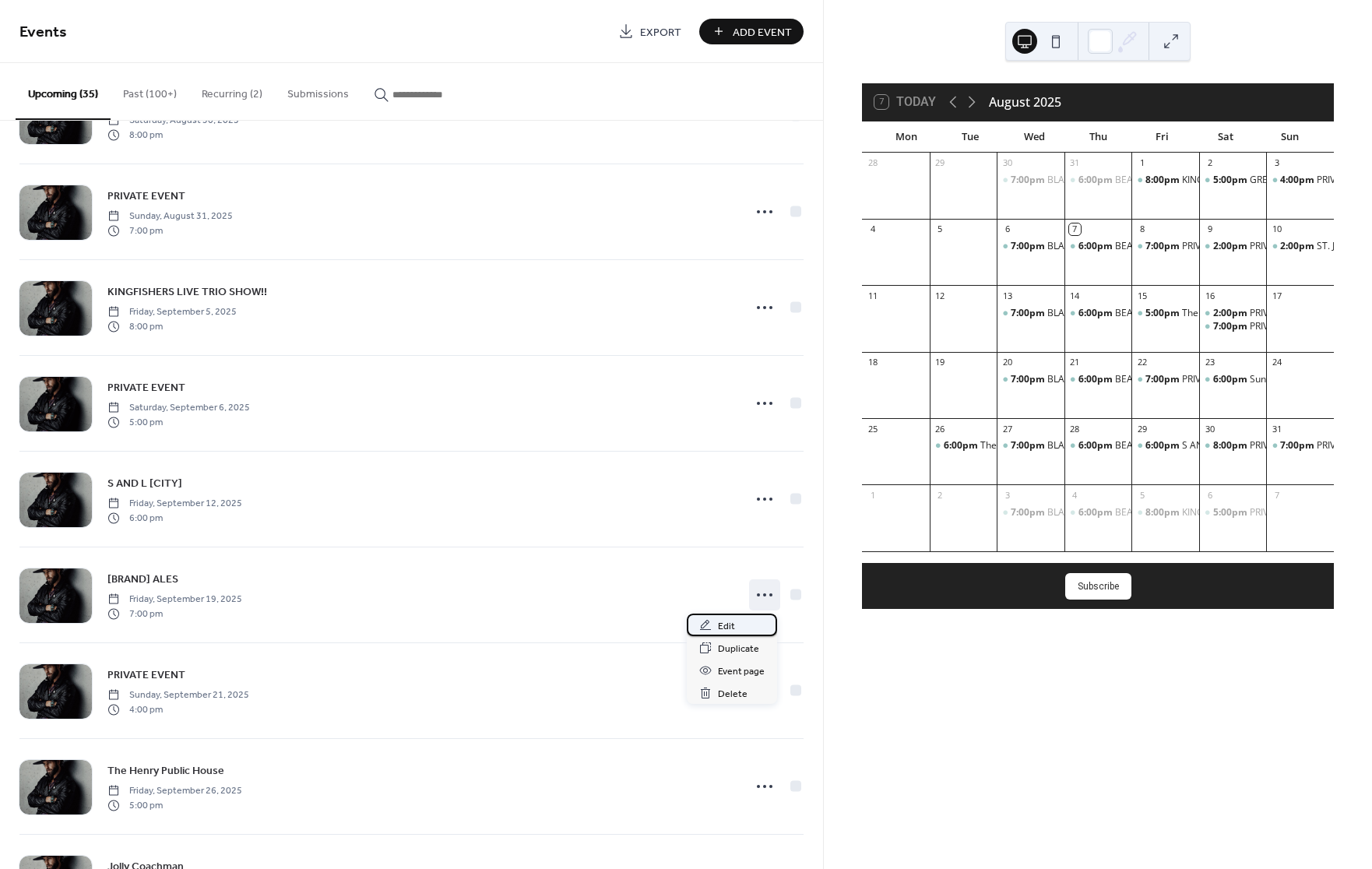 click on "Edit" at bounding box center (732, 624) 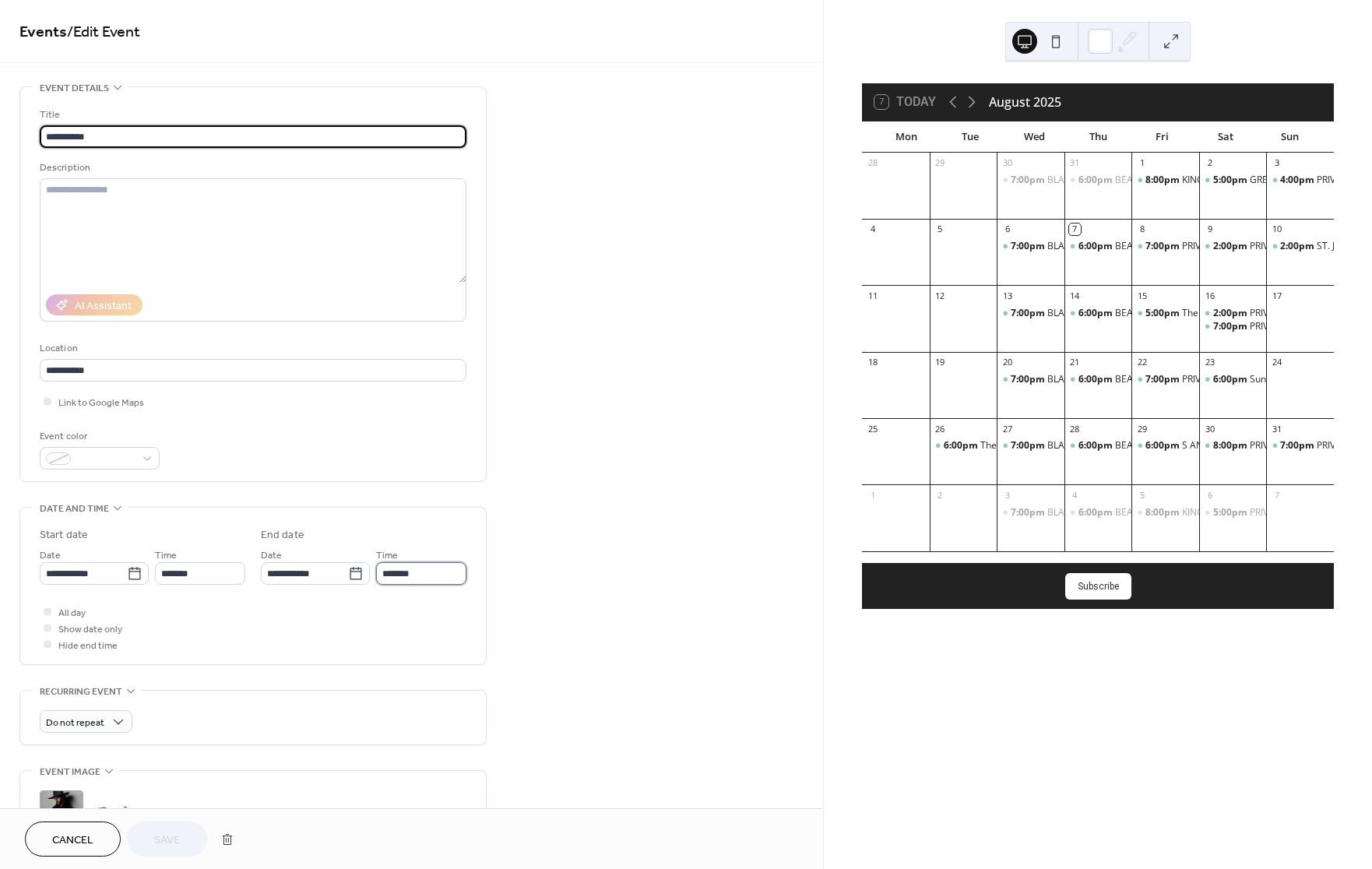 click on "*******" at bounding box center (421, 573) 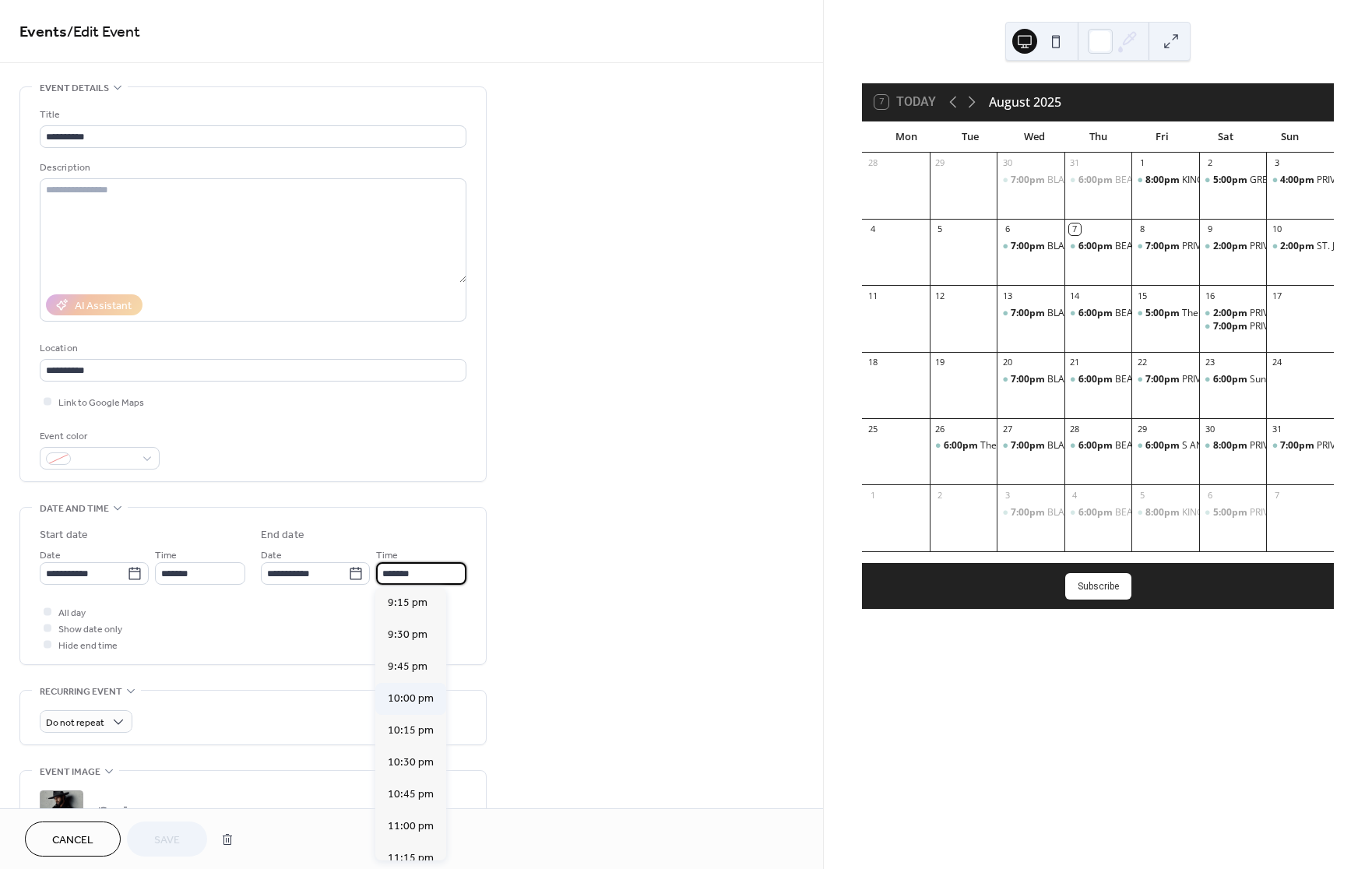 scroll, scrollTop: 259, scrollLeft: 0, axis: vertical 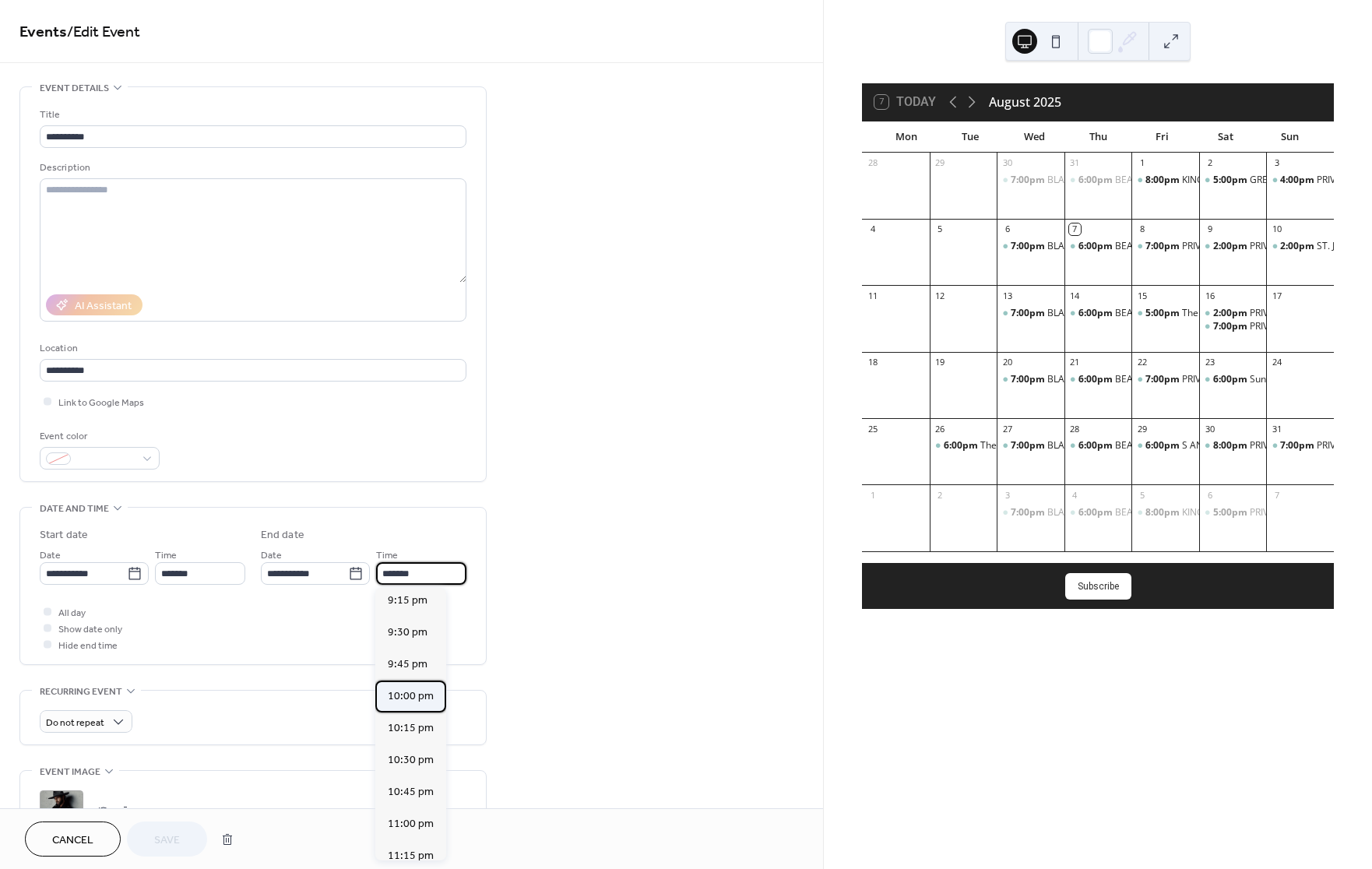click on "10:00 pm" at bounding box center (410, 696) 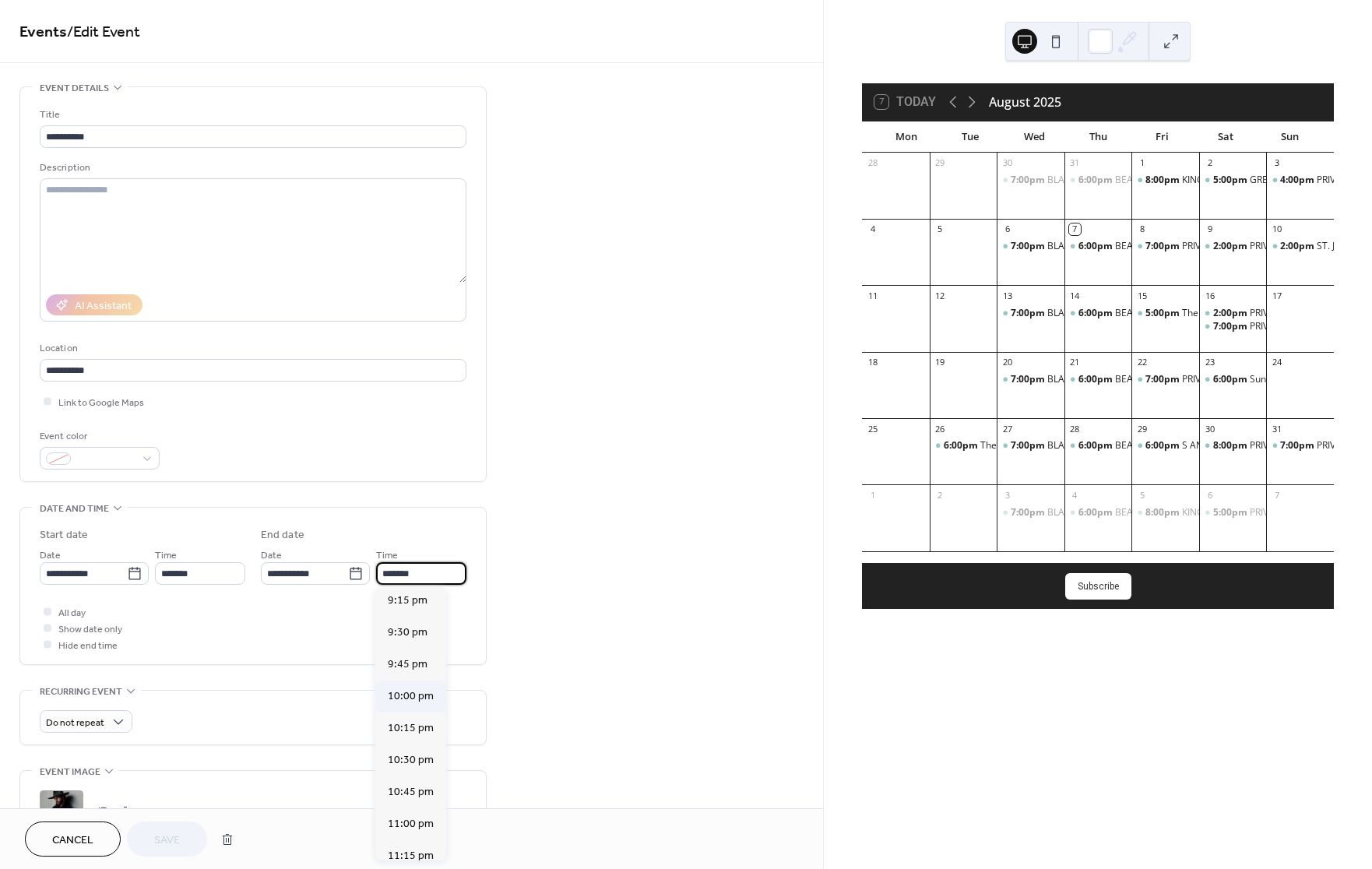 type on "********" 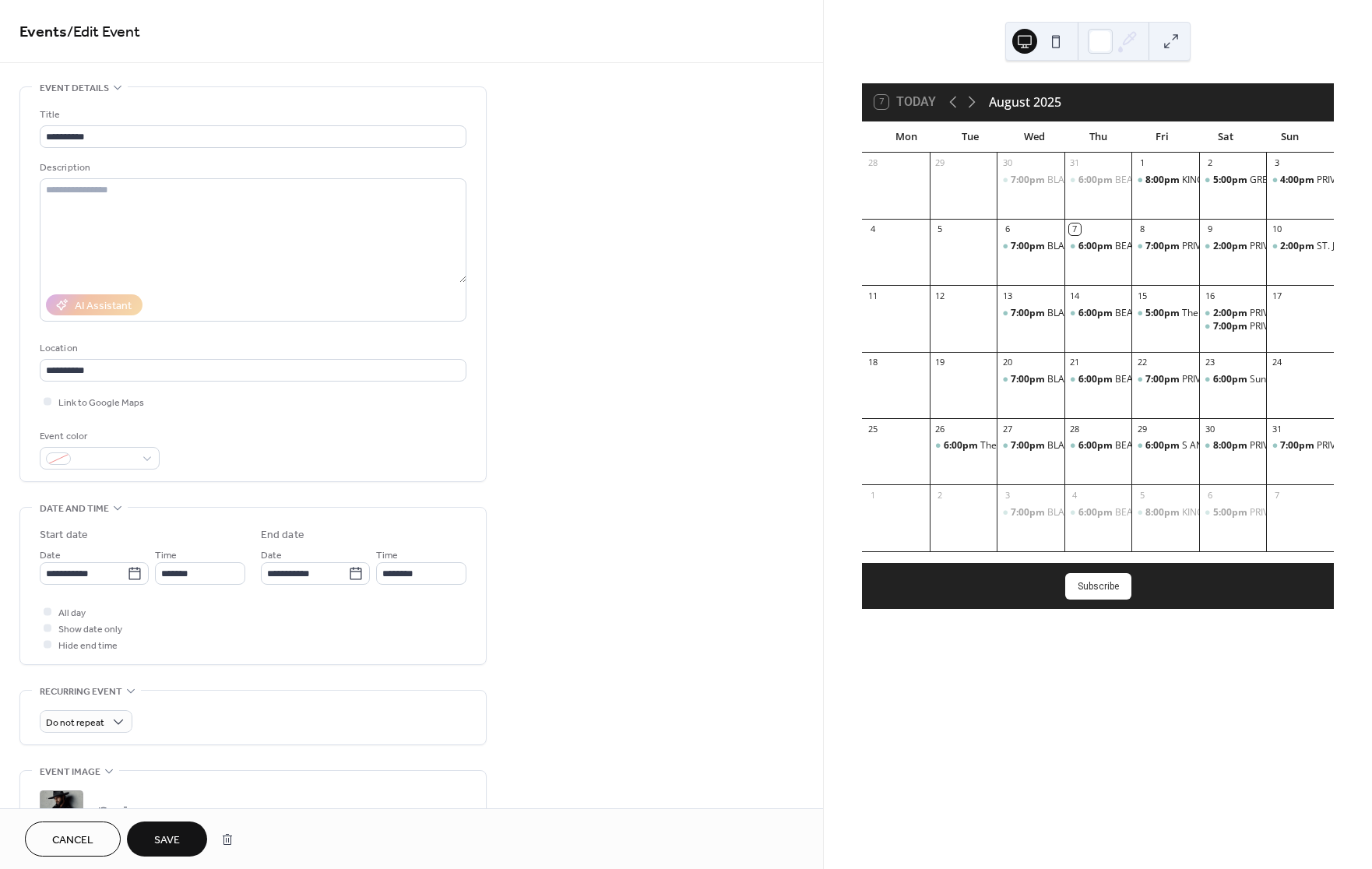 click on "Save" at bounding box center [167, 839] 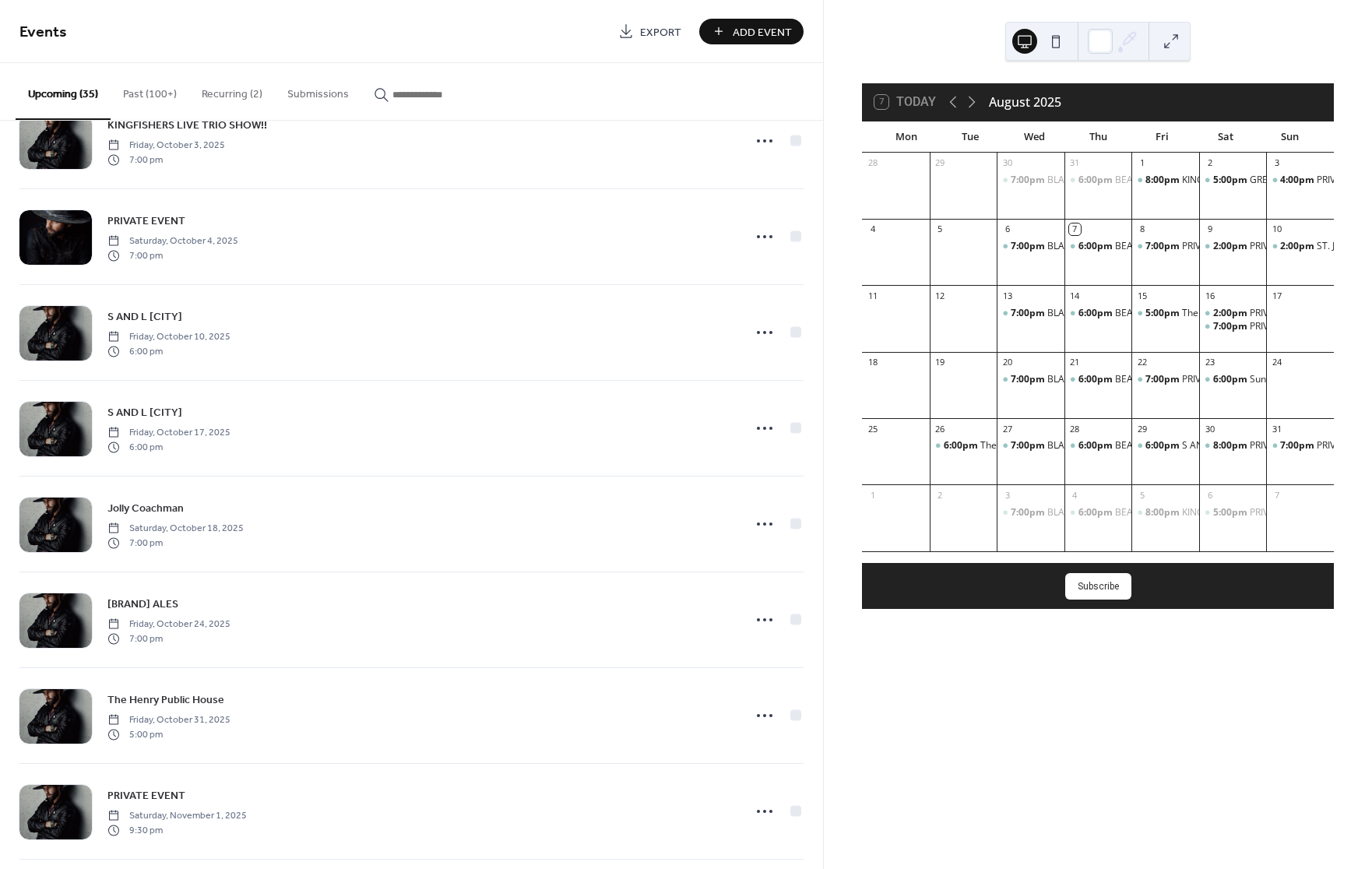 scroll, scrollTop: 1880, scrollLeft: 0, axis: vertical 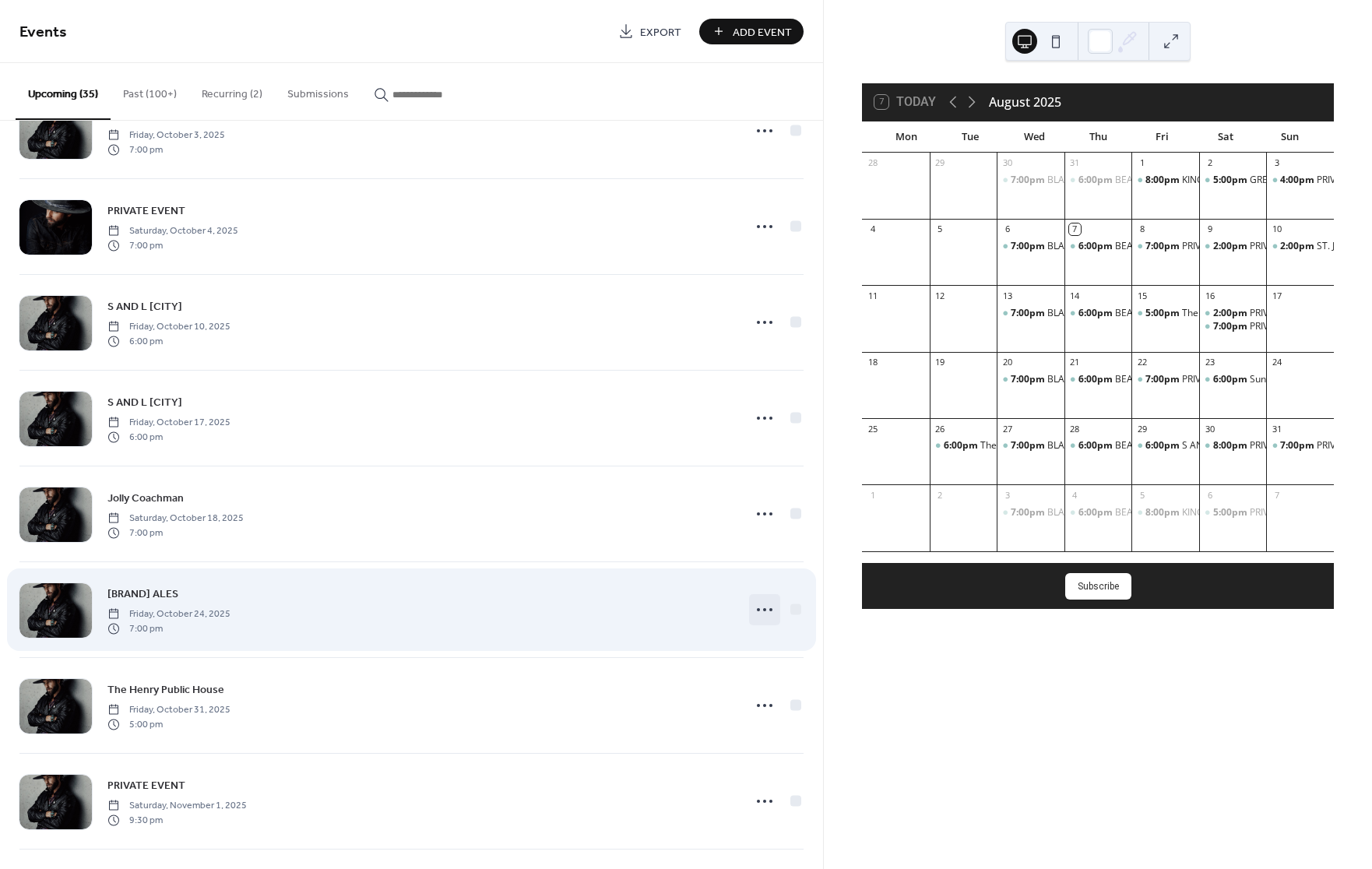 click 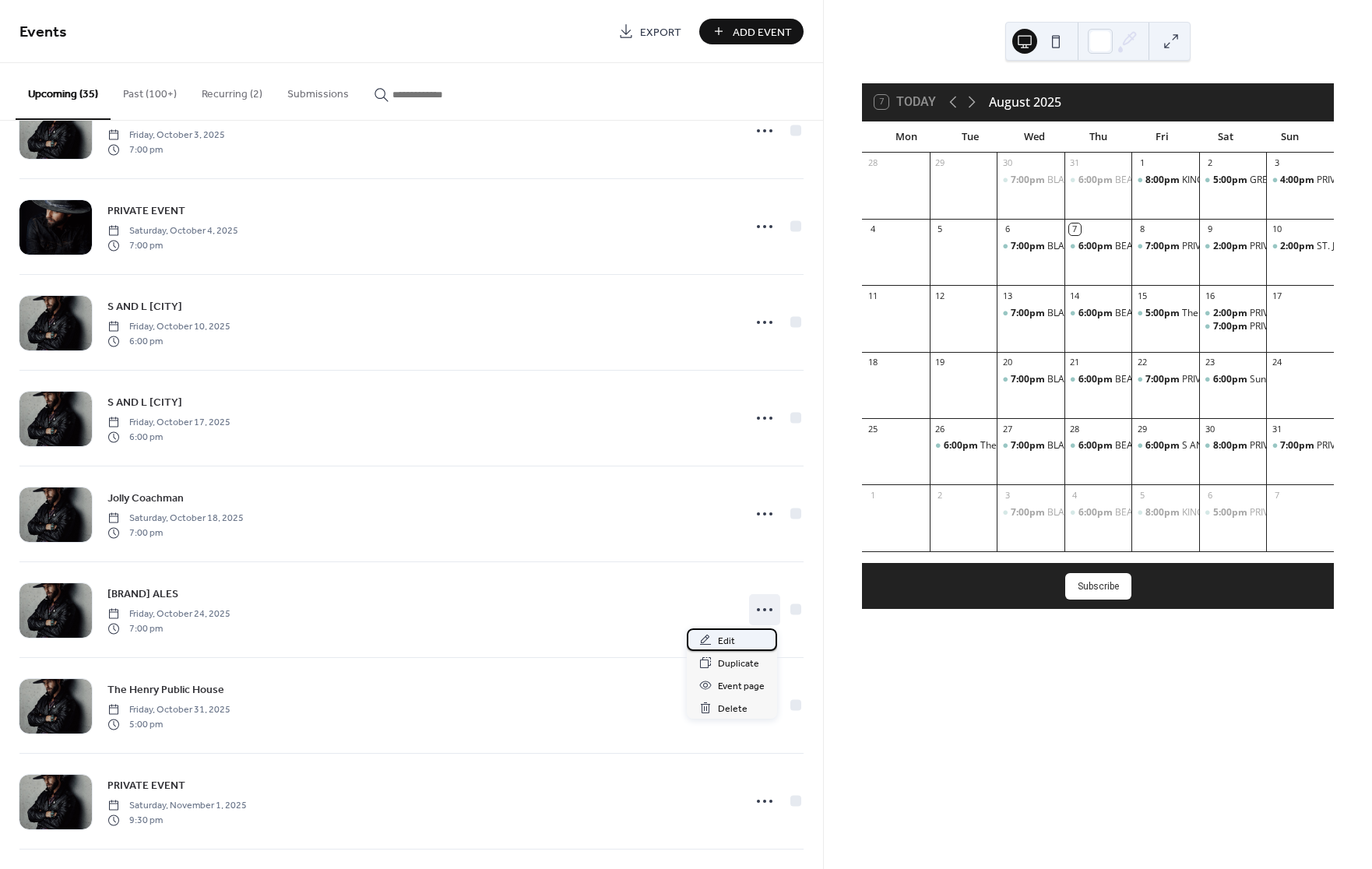 click on "Edit" at bounding box center (726, 641) 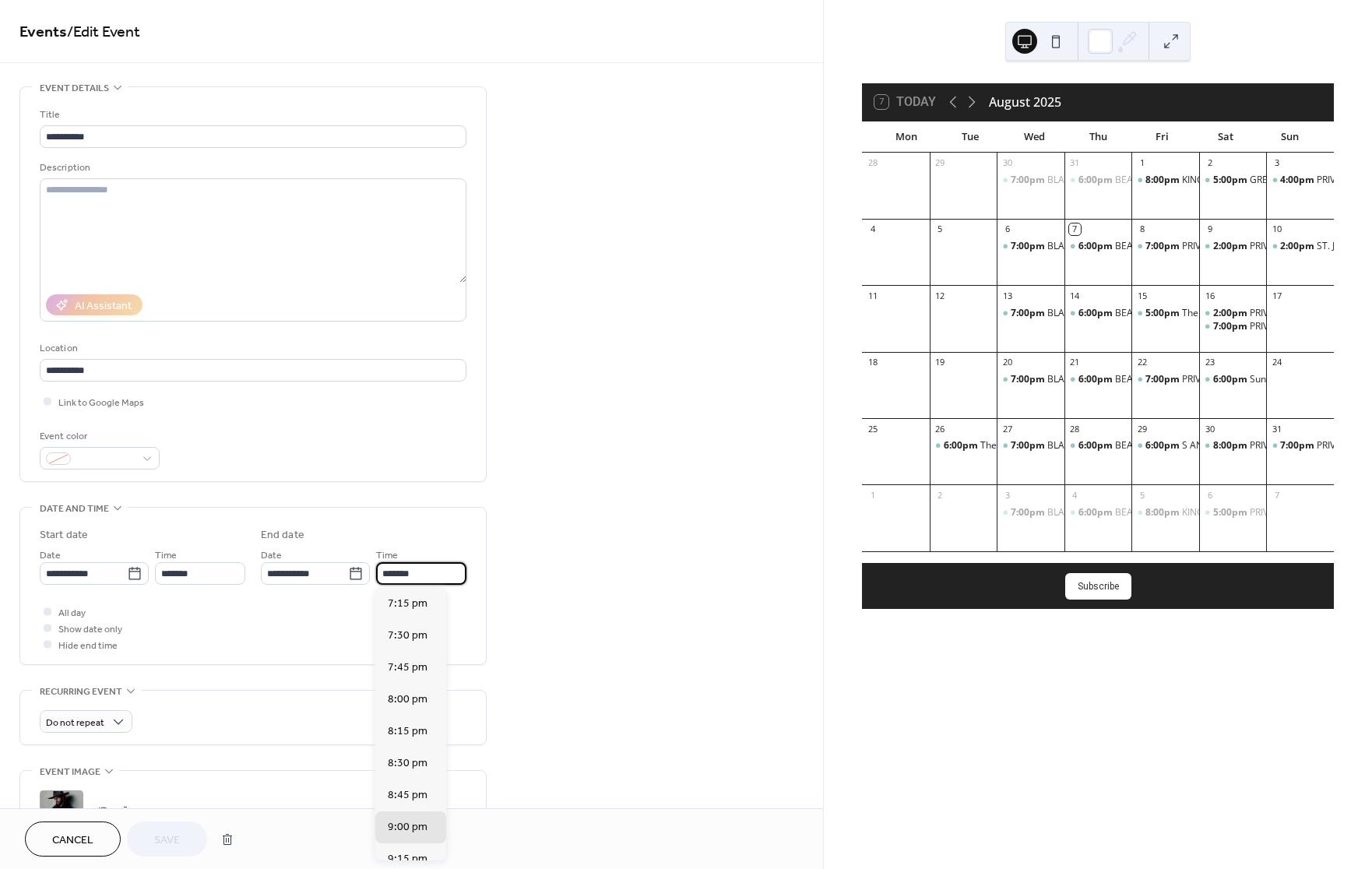 click on "*******" at bounding box center (421, 573) 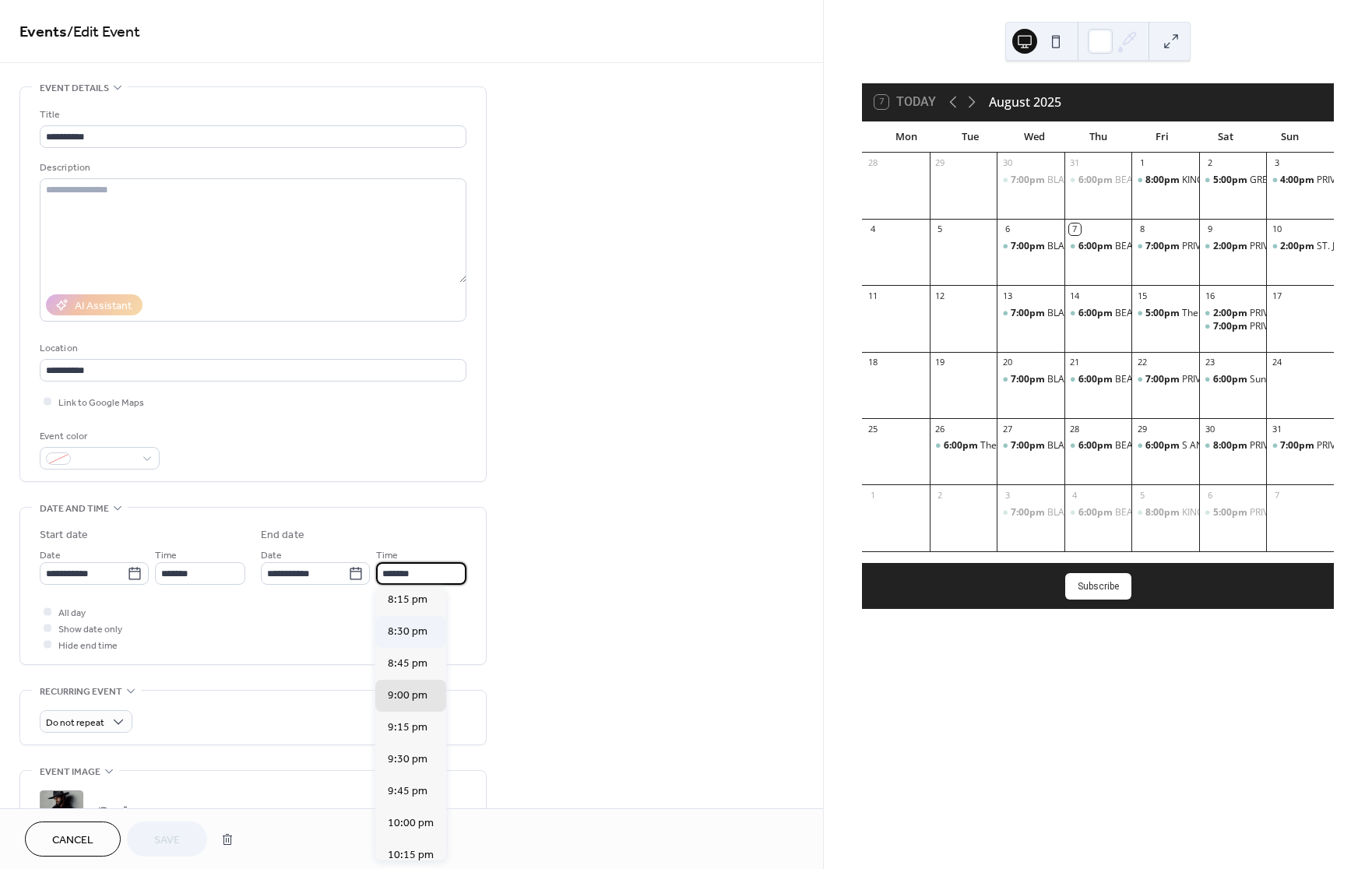 scroll, scrollTop: 148, scrollLeft: 0, axis: vertical 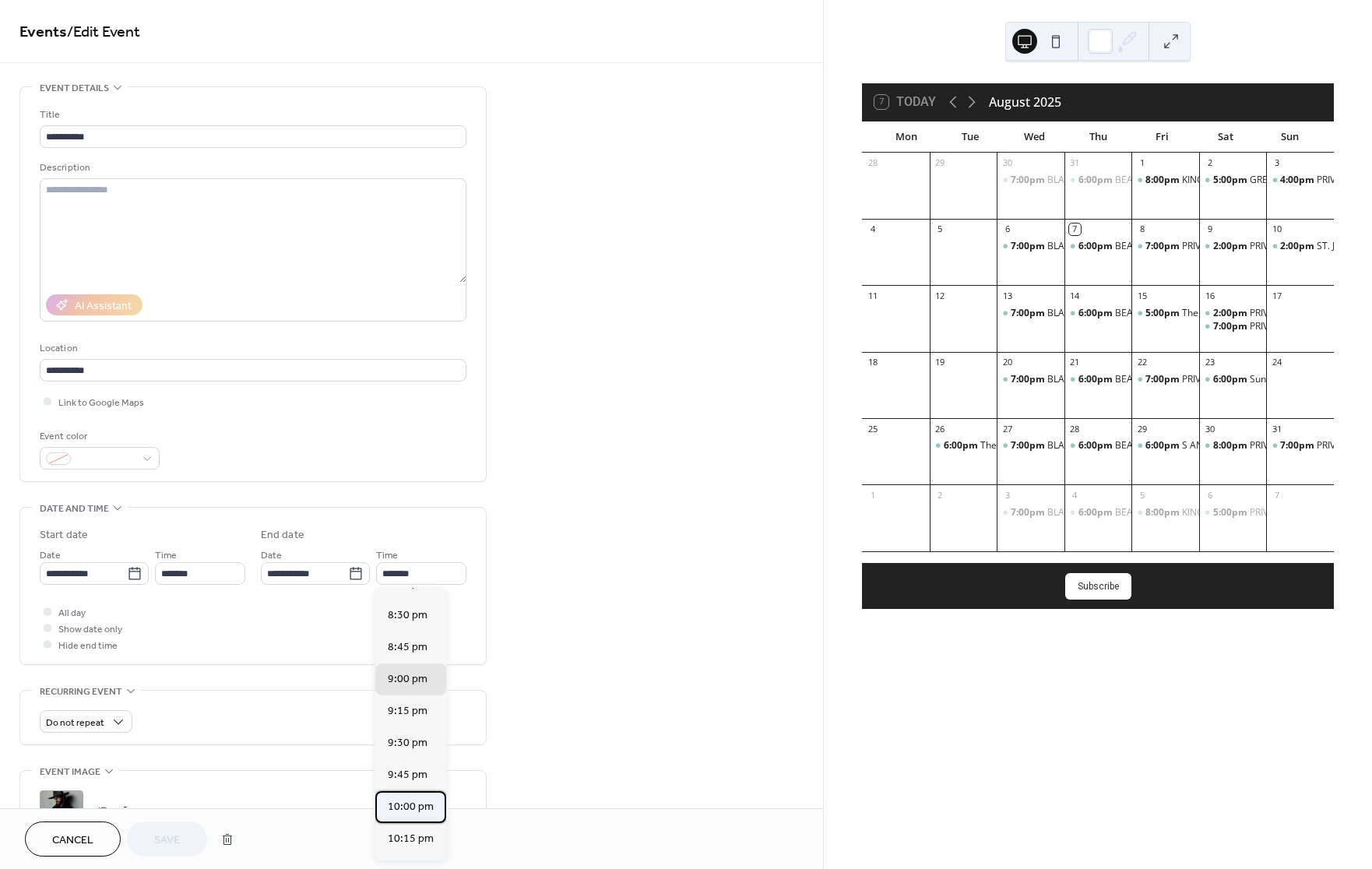 click on "10:00 pm" at bounding box center [410, 807] 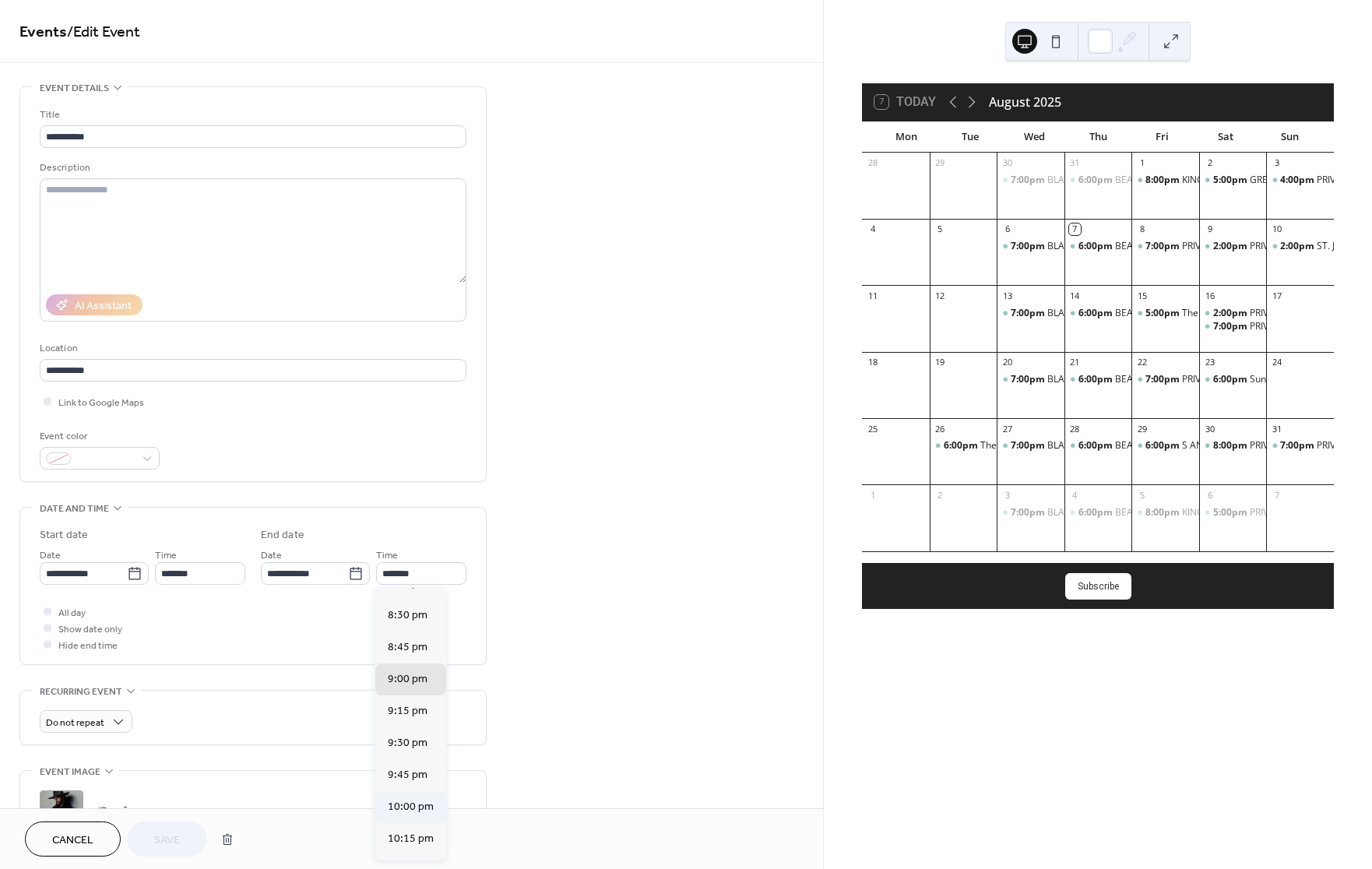 type on "********" 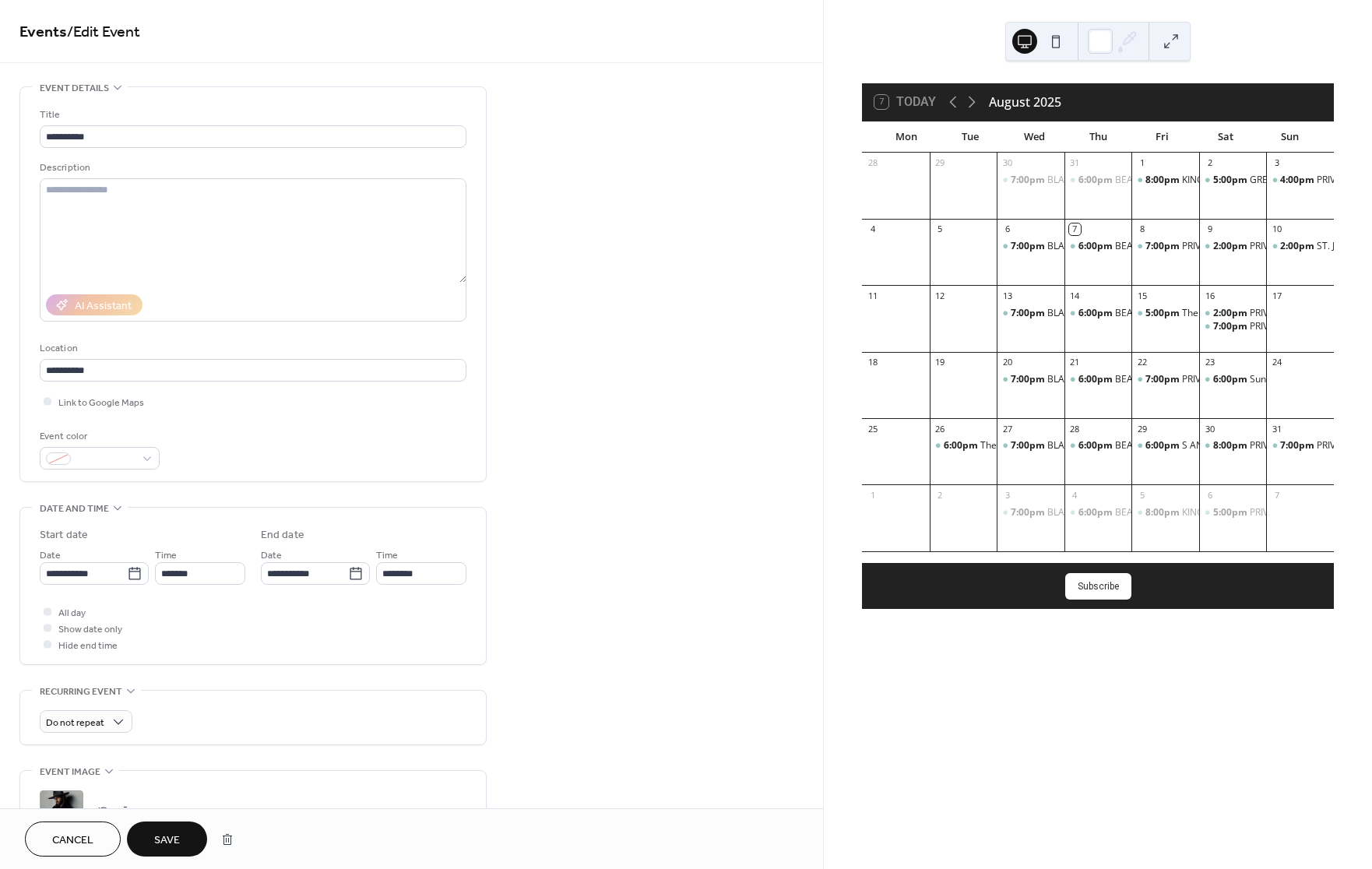 click on "Save" at bounding box center [167, 840] 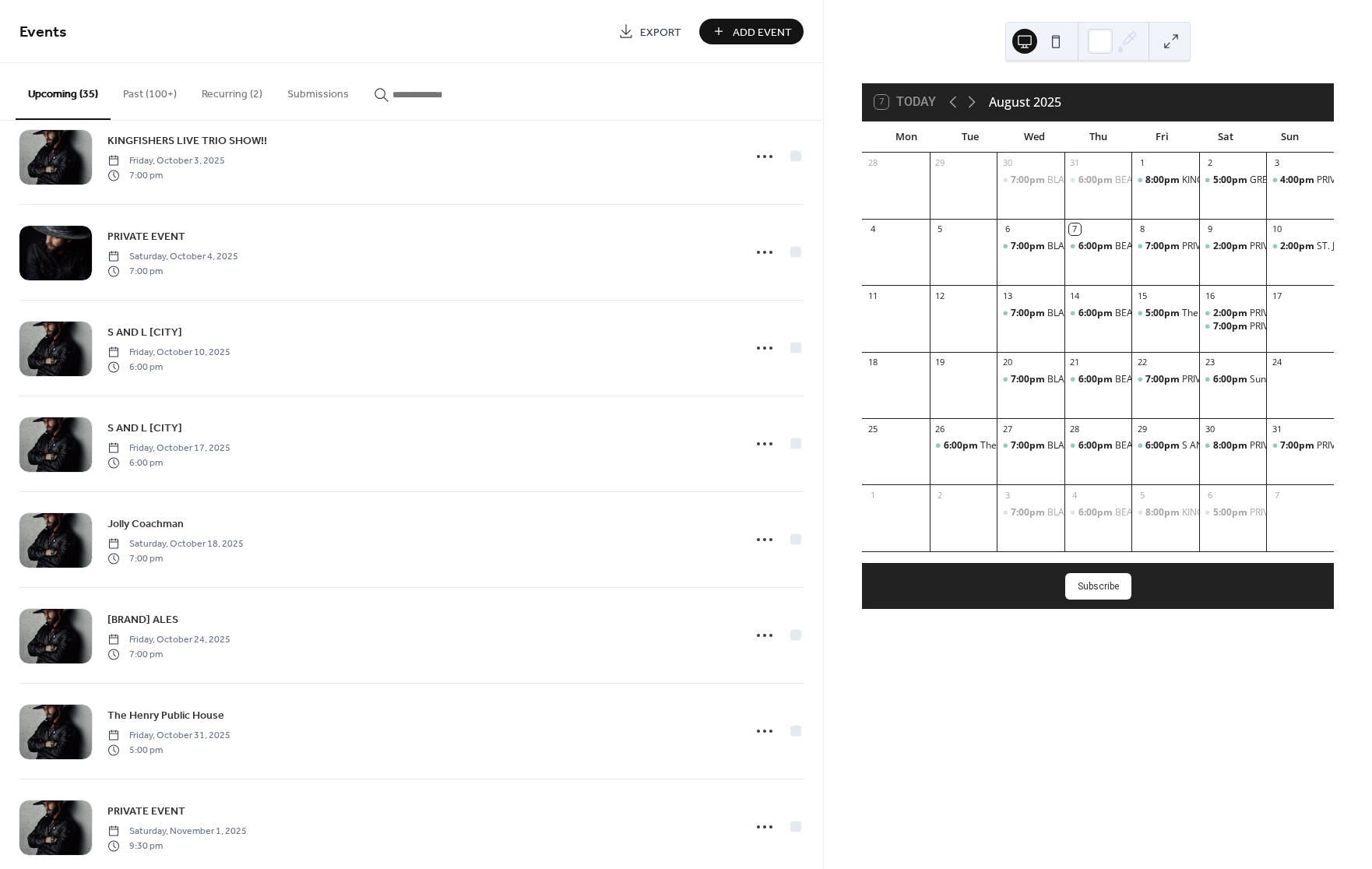 scroll, scrollTop: 2171, scrollLeft: 0, axis: vertical 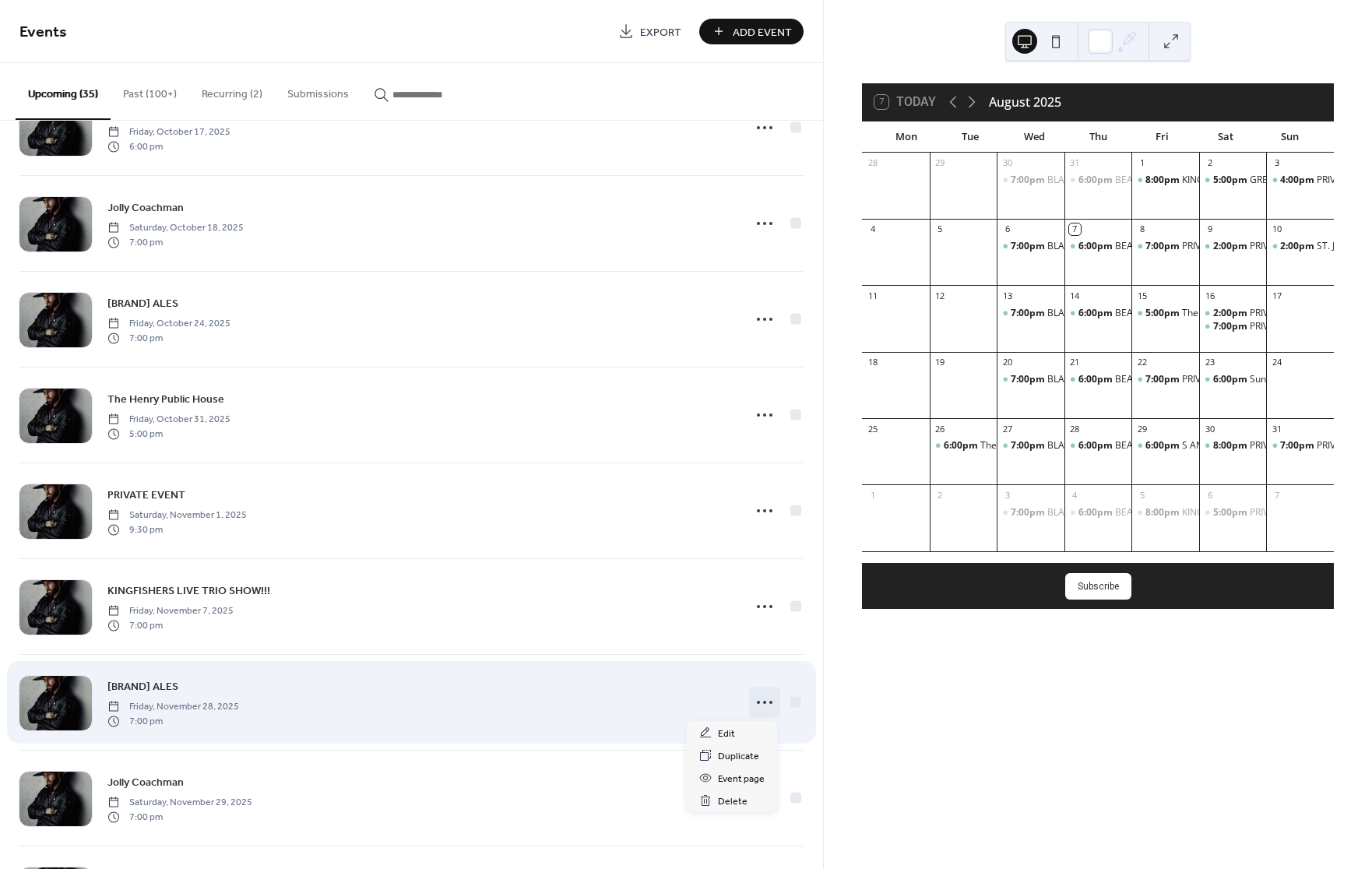click 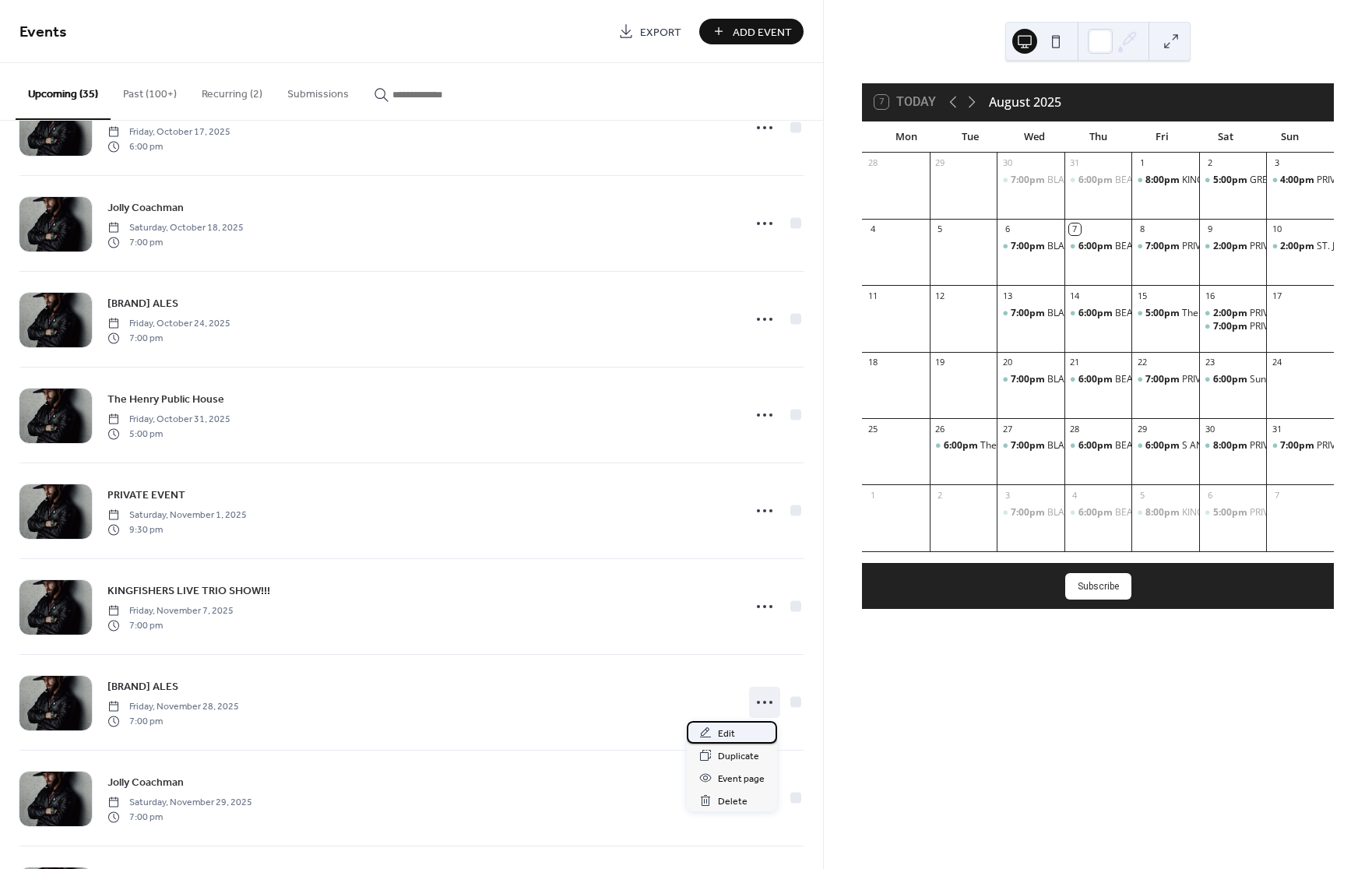 click on "Edit" at bounding box center [732, 732] 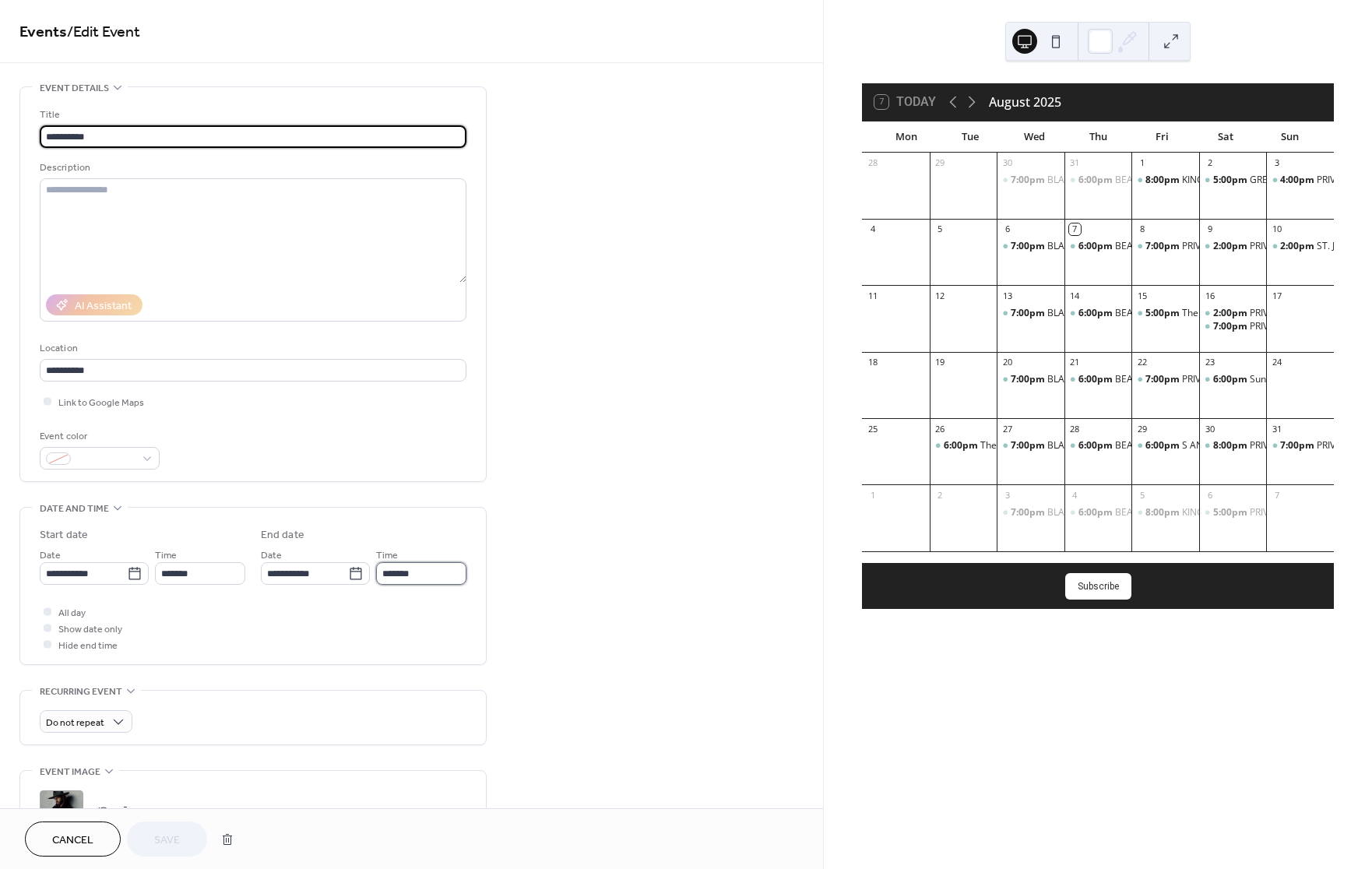 click on "*******" at bounding box center [421, 573] 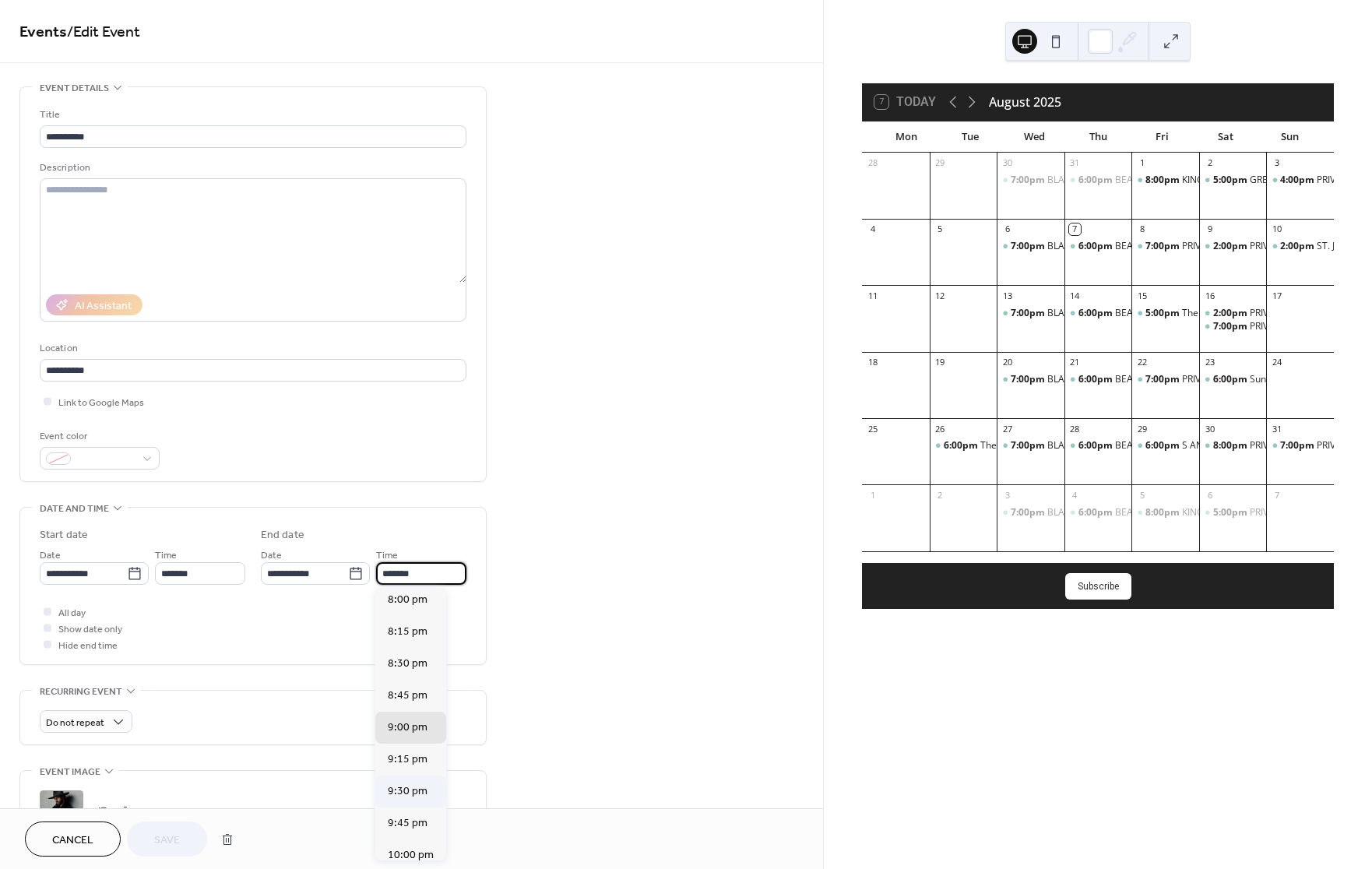scroll, scrollTop: 135, scrollLeft: 0, axis: vertical 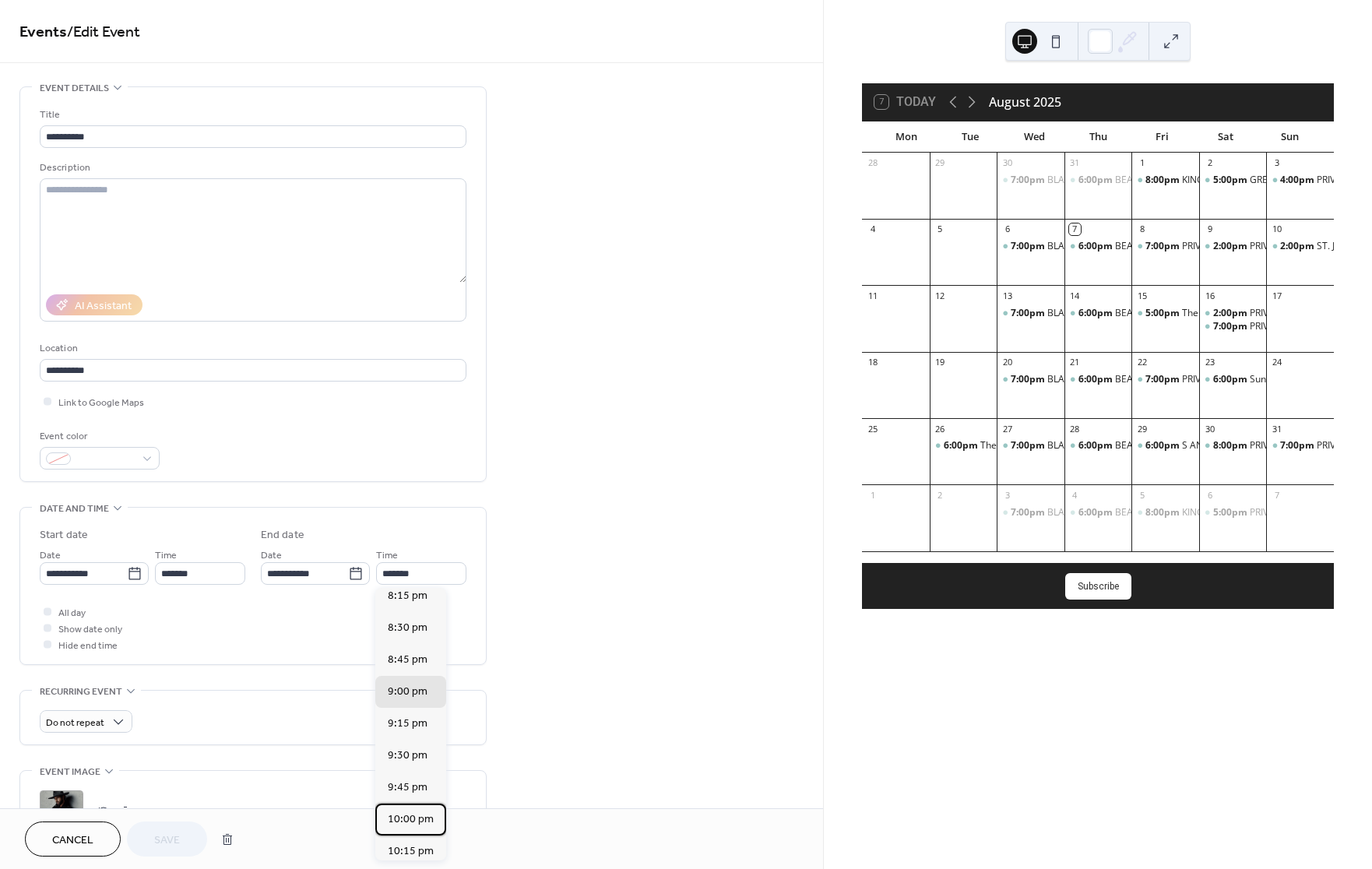 click on "10:00 pm" at bounding box center (410, 819) 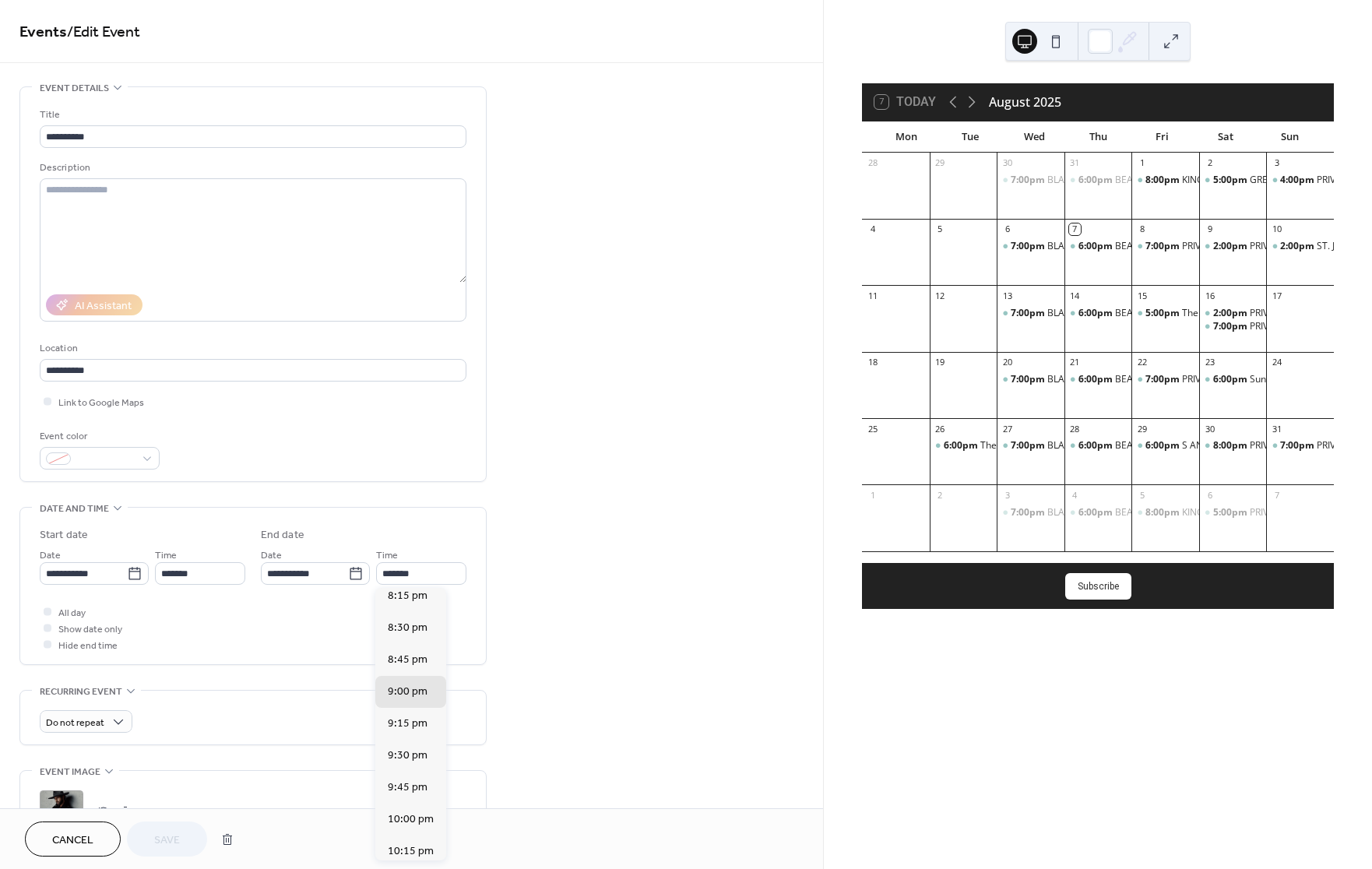 type on "********" 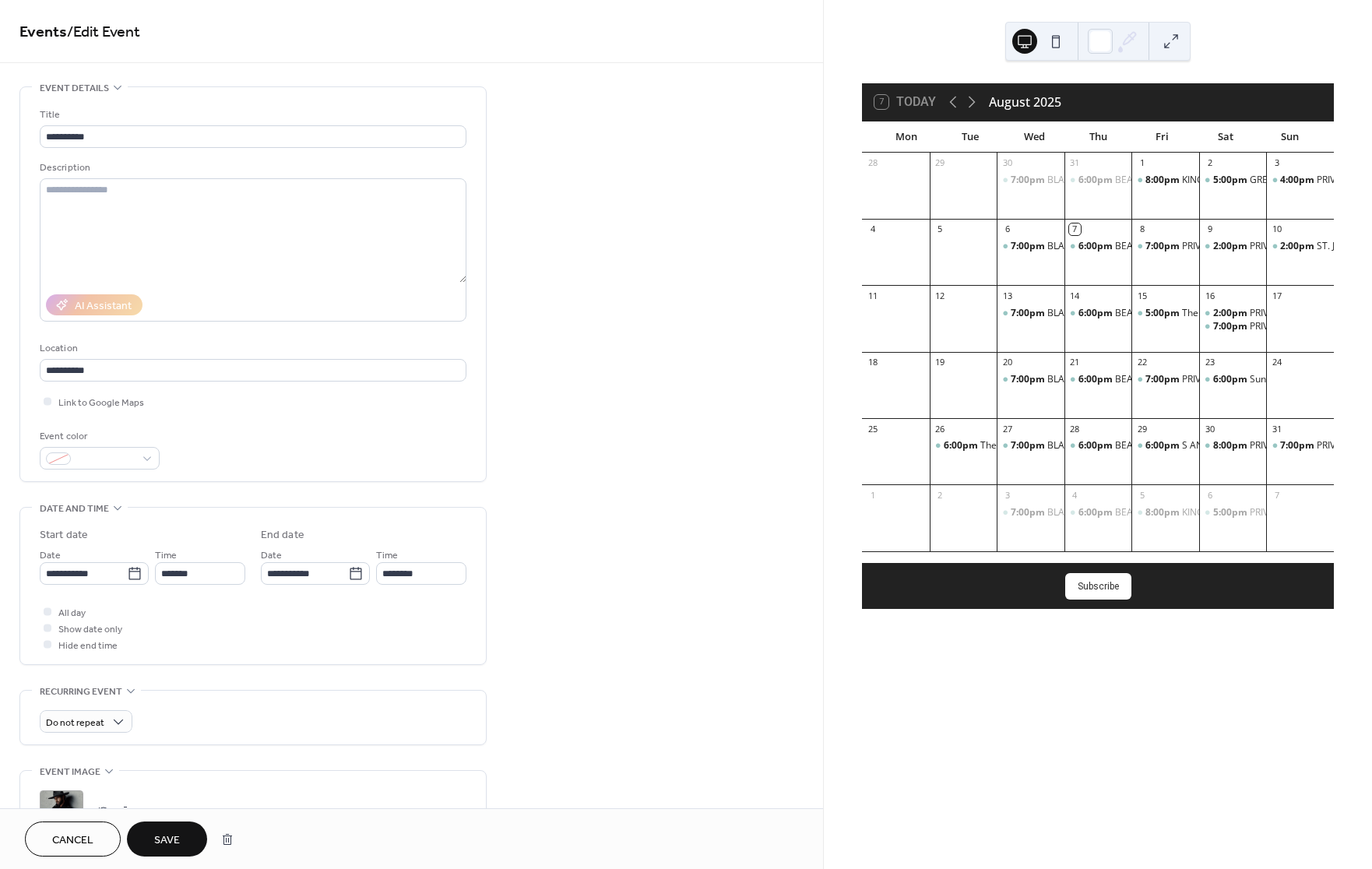 drag, startPoint x: 159, startPoint y: 832, endPoint x: 138, endPoint y: 833, distance: 21.023796 